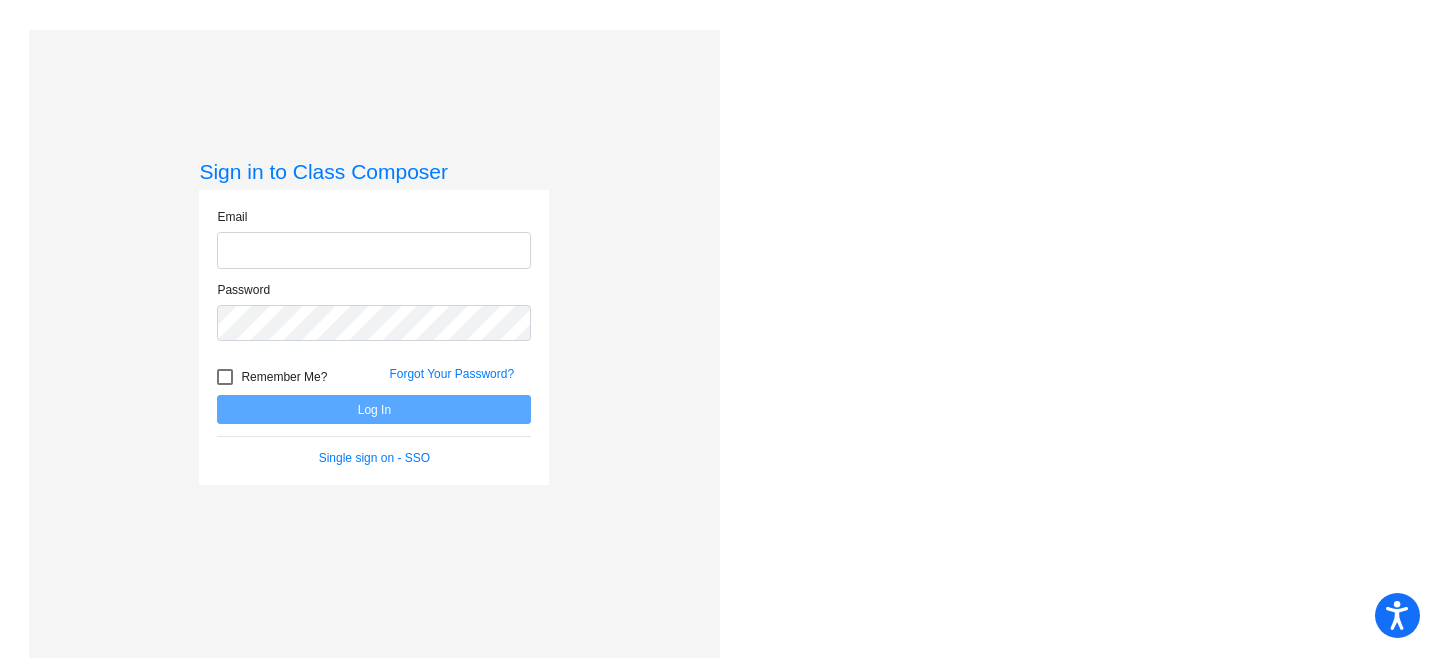 scroll, scrollTop: 0, scrollLeft: 0, axis: both 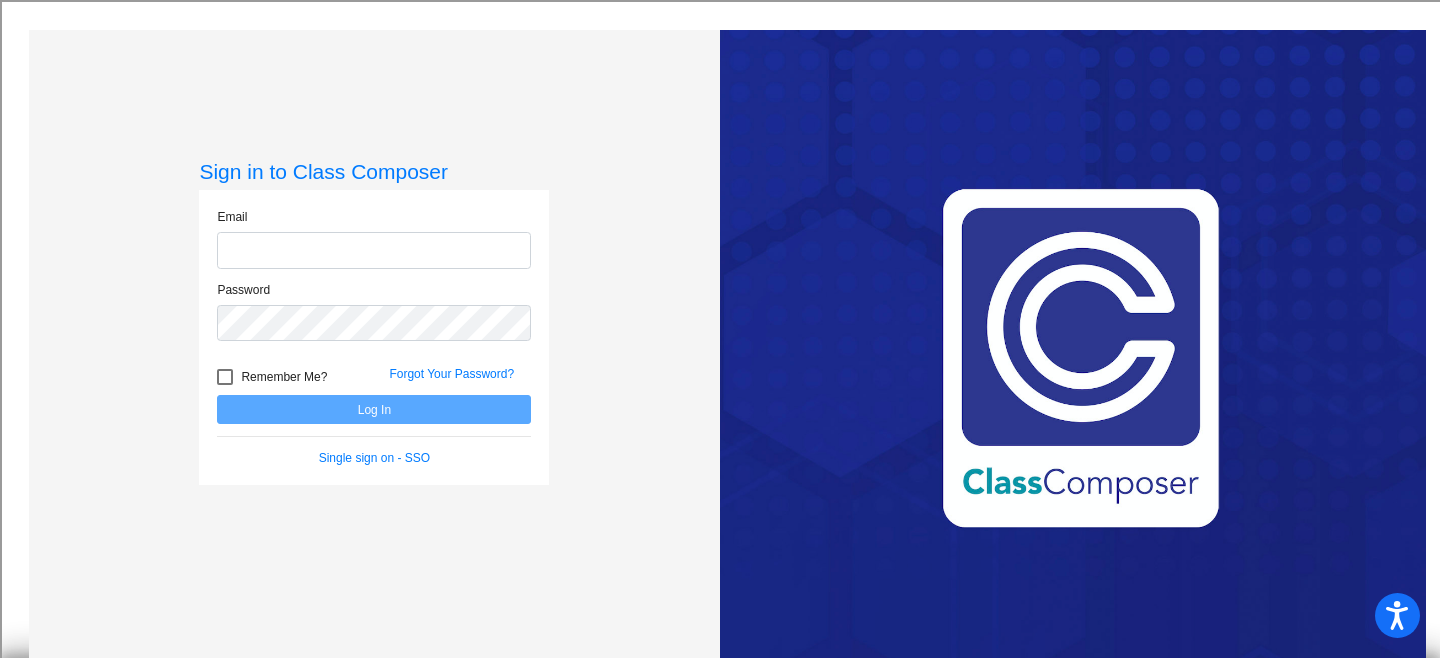 type on "draymond@blainesd.org" 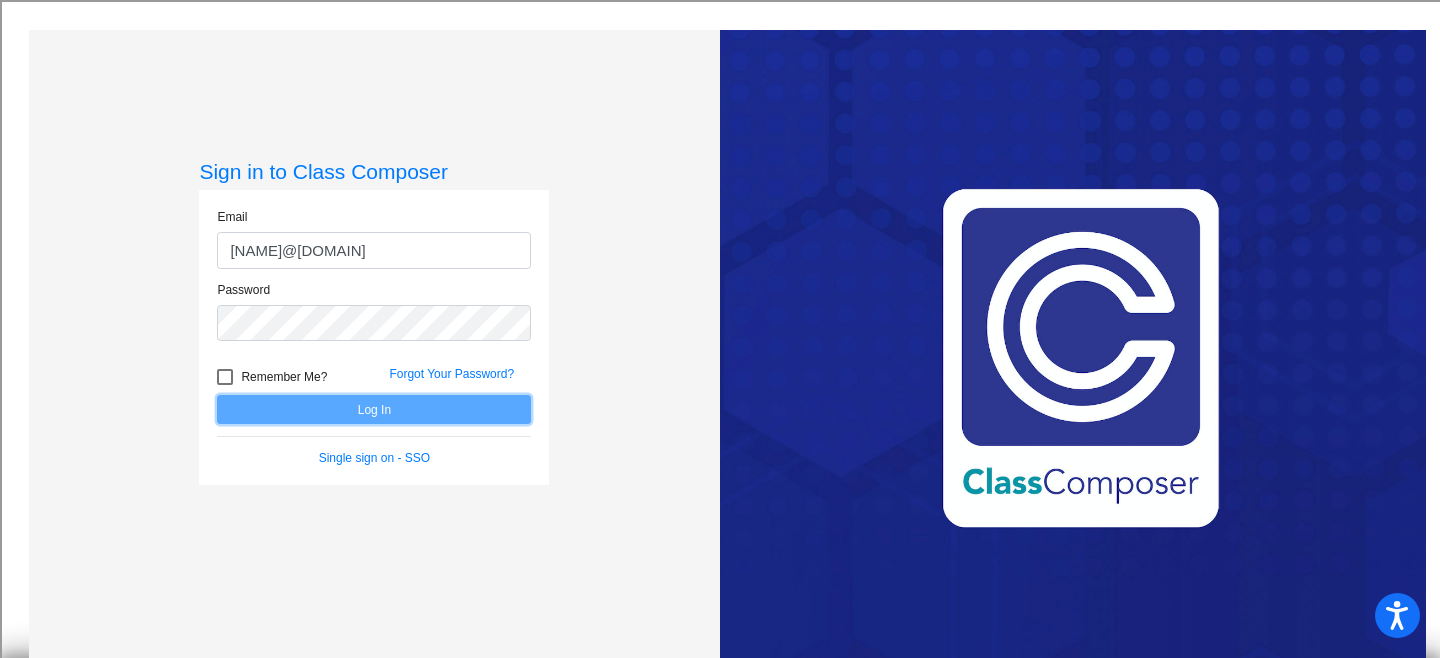 click on "Log In" 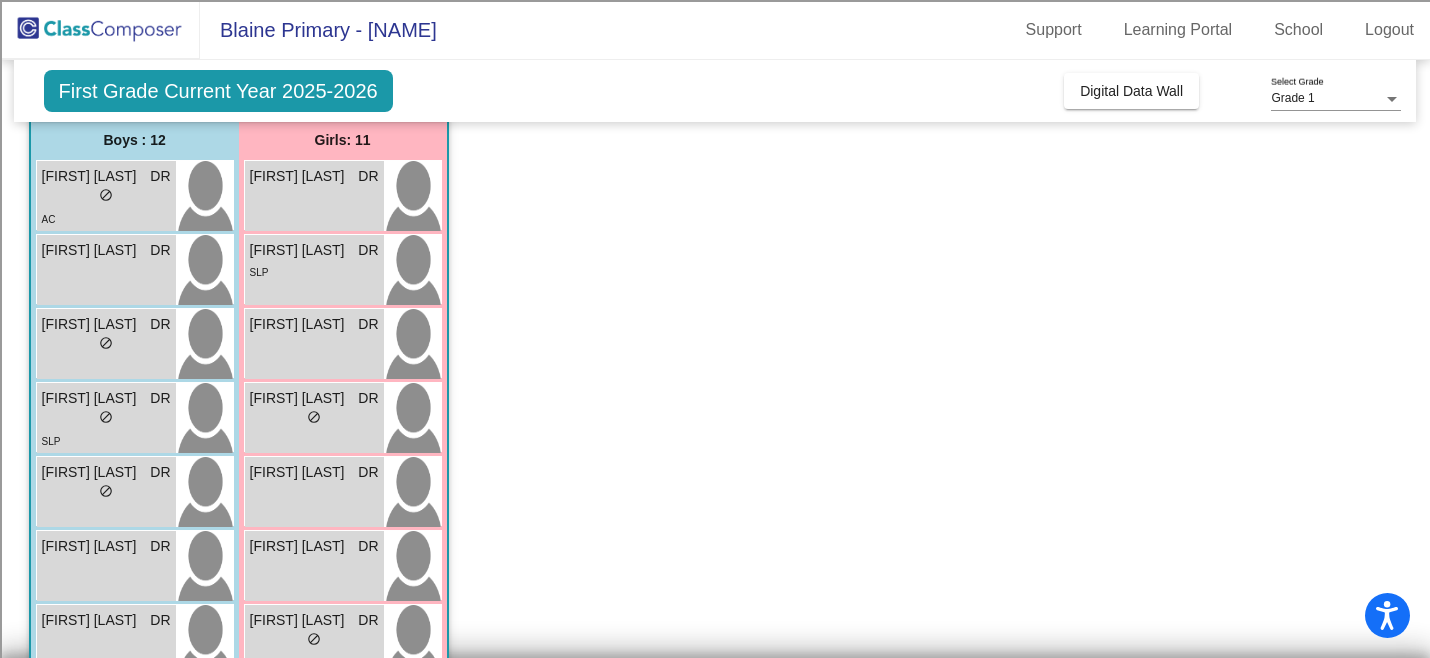 scroll, scrollTop: 0, scrollLeft: 0, axis: both 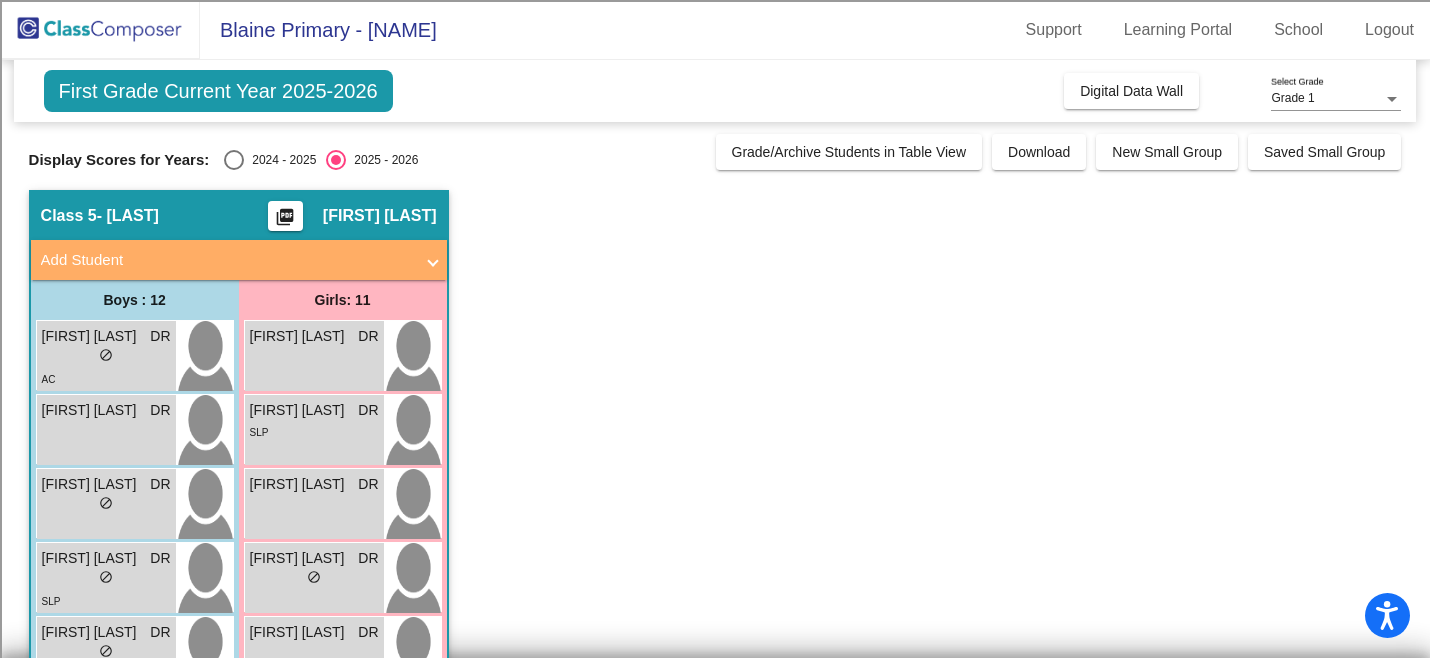 click on "Add Student" at bounding box center [235, 260] 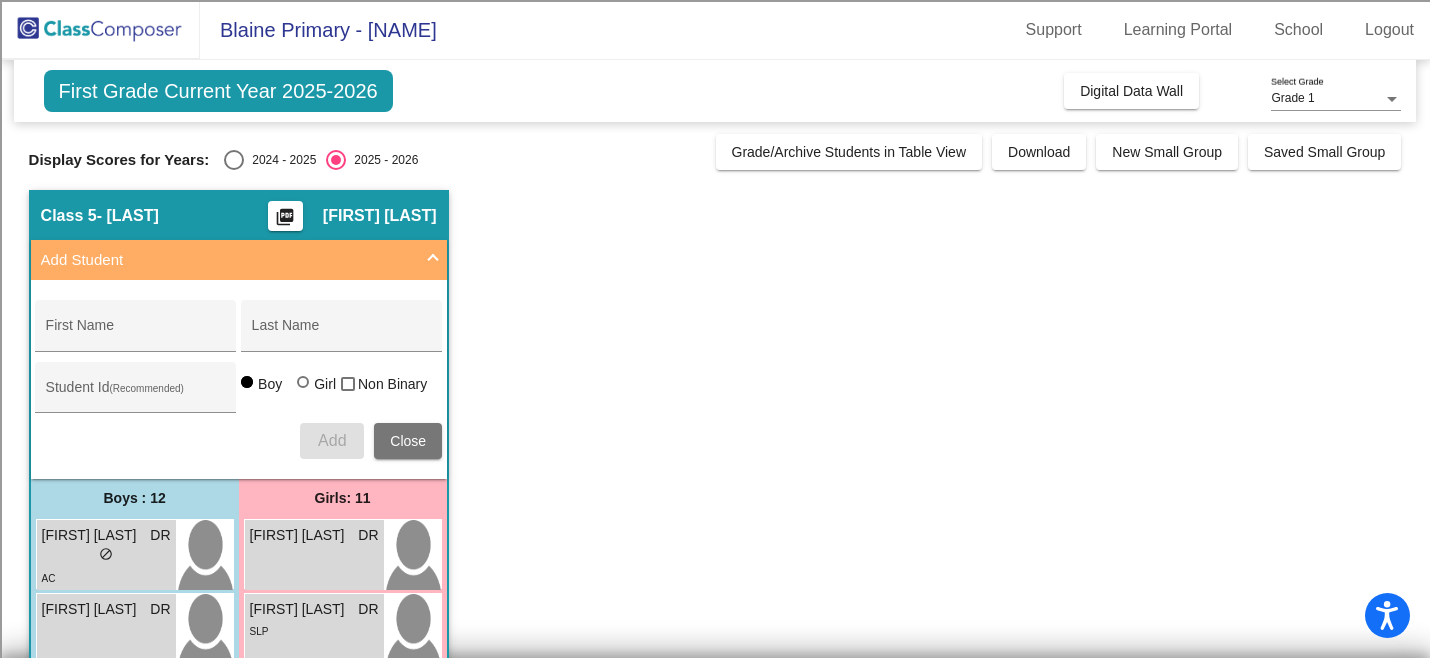 click on "Class 5   - Raymond  picture_as_pdf Darci Raymond  Add Student  First Name Last Name Student Id  (Recommended)   Boy   Girl   Non Binary Add Close  Boys : 12  ASHER YENAWINE DR lock do_not_disturb_alt AC BEAU GUNNING DR lock do_not_disturb_alt Conor Donnelly DR lock do_not_disturb_alt Dylan Mason DR lock do_not_disturb_alt SLP Emmanuel Alvarado DR lock do_not_disturb_alt Emmett Alleva DR lock do_not_disturb_alt Jack Komorowski DR lock do_not_disturb_alt Jayce Esquivel DR lock do_not_disturb_alt Kaleb Williams DR lock do_not_disturb_alt LIAM SHIPLEY DR lock do_not_disturb_alt SAMUEL KRAMME DR lock do_not_disturb_alt SPENCER SHIMKO DR lock do_not_disturb_alt IEP SEL SLP OT Girls: 11 AVA FINKBONNER DR lock do_not_disturb_alt Addilynn Arnold DR lock do_not_disturb_alt SLP Aurora Morales DR lock do_not_disturb_alt CALLIE FOSTER DR lock do_not_disturb_alt EMMA TAPIA DR lock do_not_disturb_alt JOSEPHINE DRURY DR lock do_not_disturb_alt KYLIE HEINISCH DR lock do_not_disturb_alt Olivia Binder DR lock SHAY SALL DR" 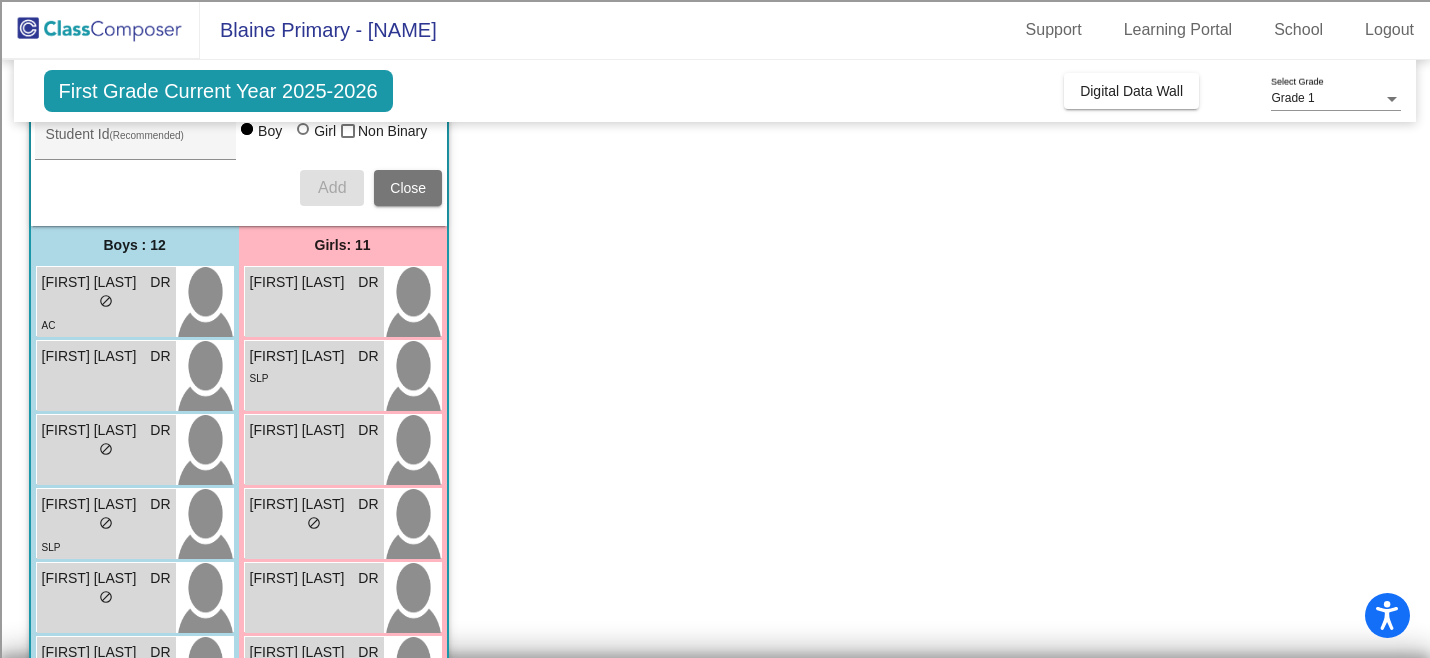 scroll, scrollTop: 254, scrollLeft: 0, axis: vertical 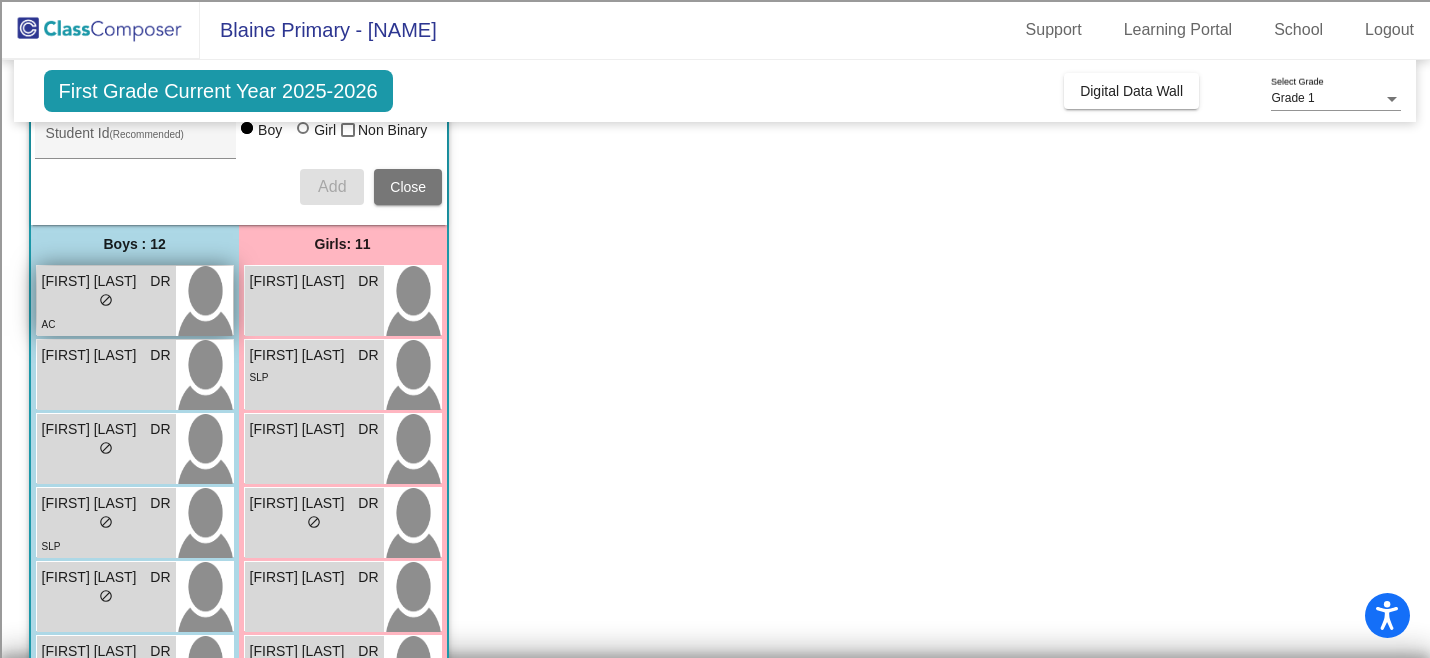 click on "AC" at bounding box center [106, 323] 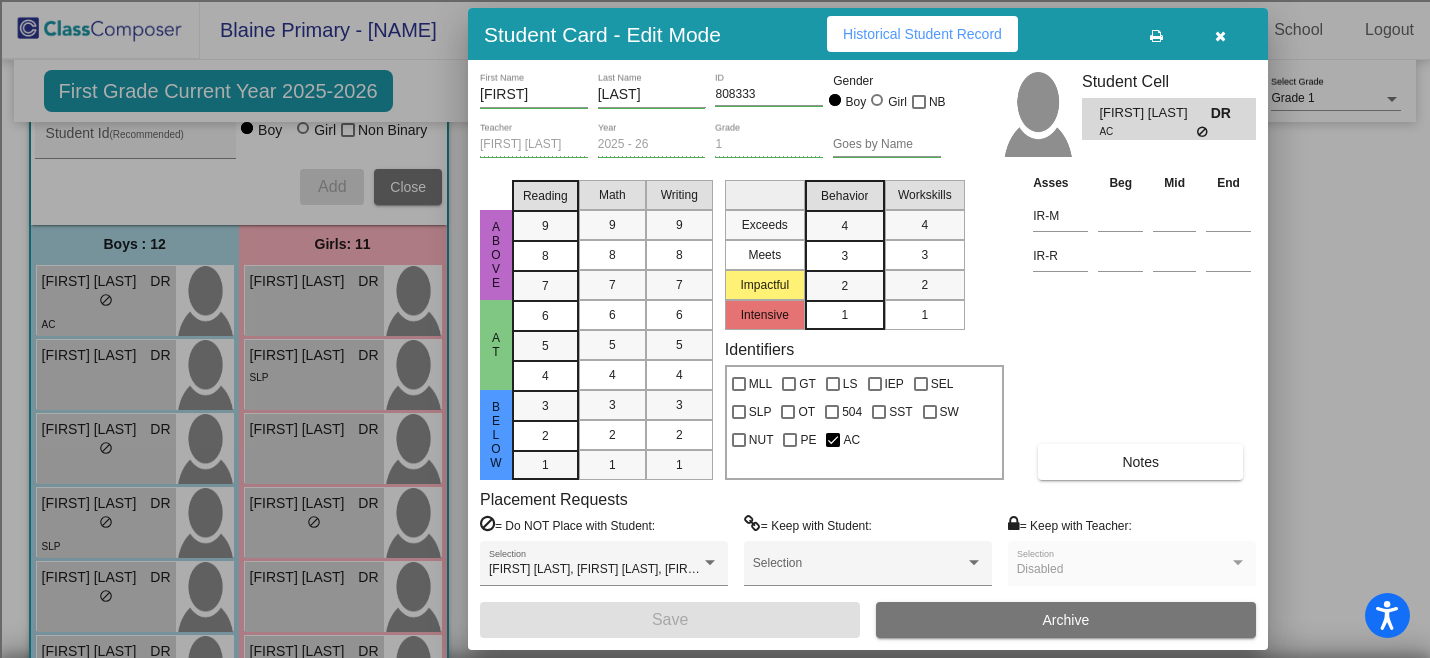 click at bounding box center [1220, 34] 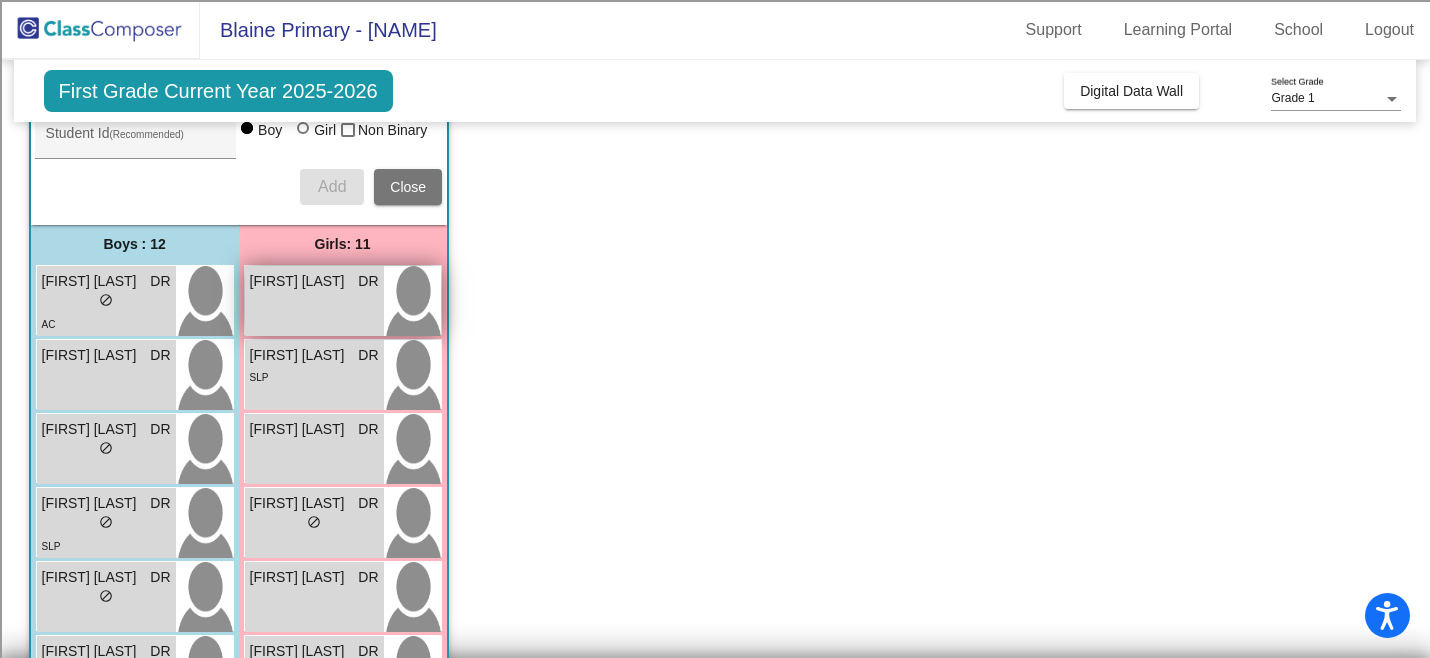 click on "AVA FINKBONNER DR lock do_not_disturb_alt" at bounding box center (314, 301) 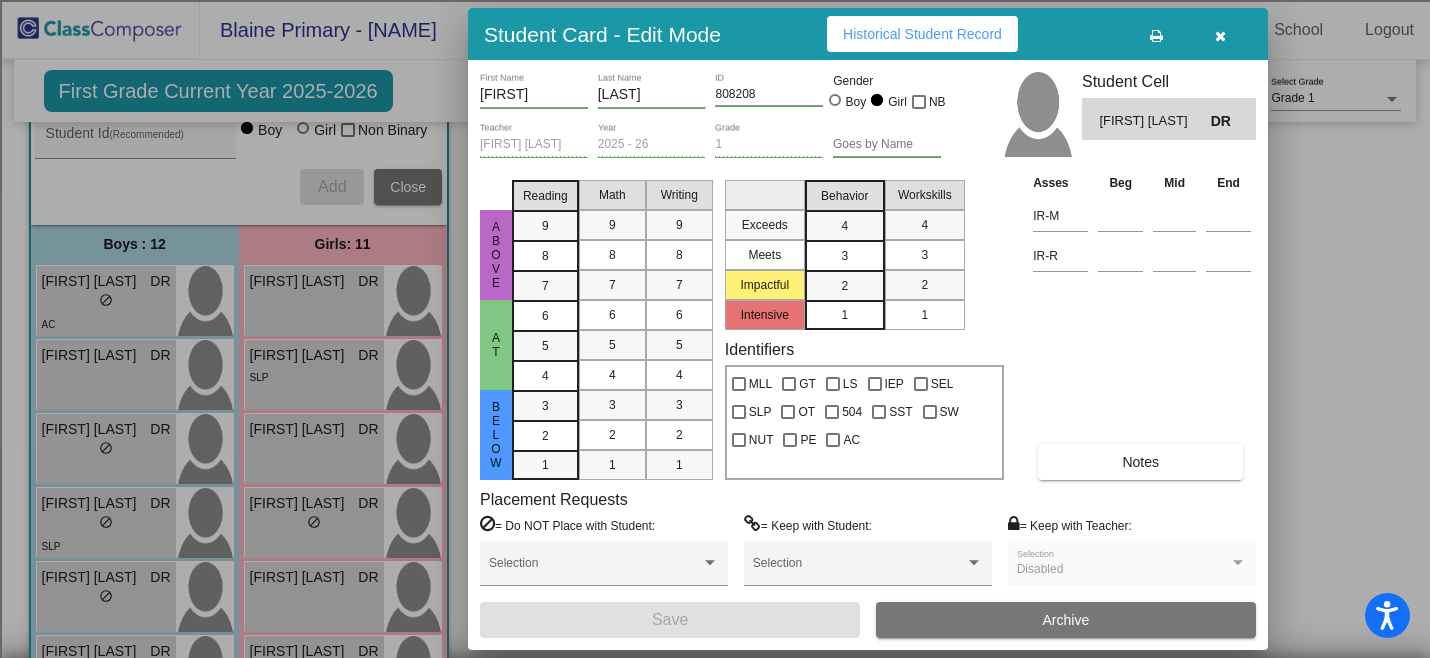click on "Historical Student Record" at bounding box center (922, 34) 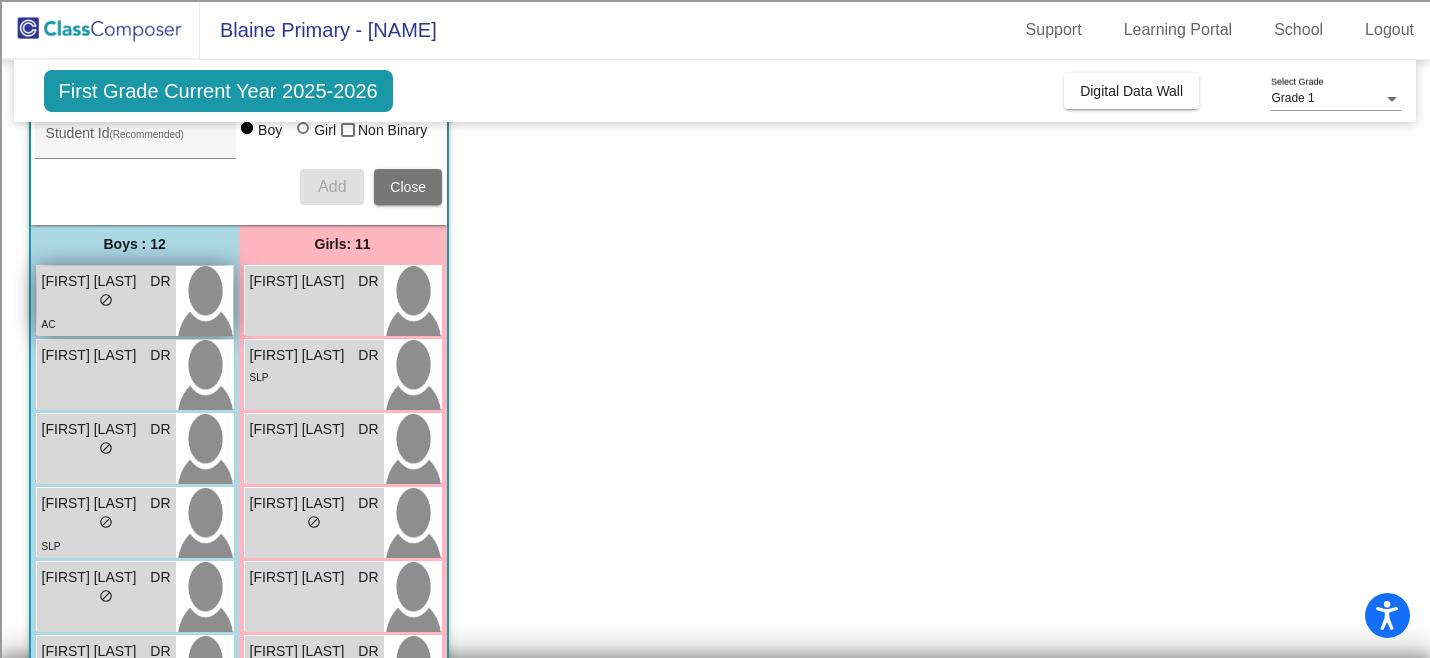 click on "lock do_not_disturb_alt" at bounding box center [106, 302] 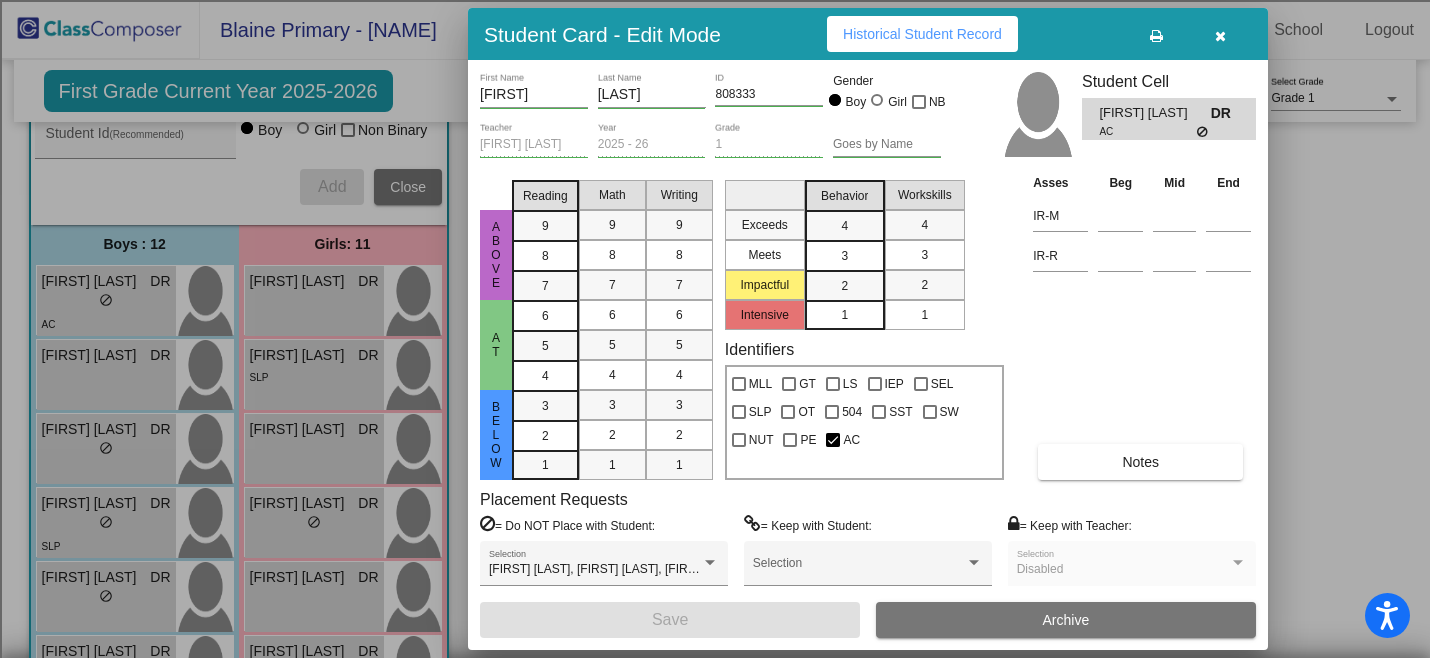click on "Historical Student Record" at bounding box center (922, 34) 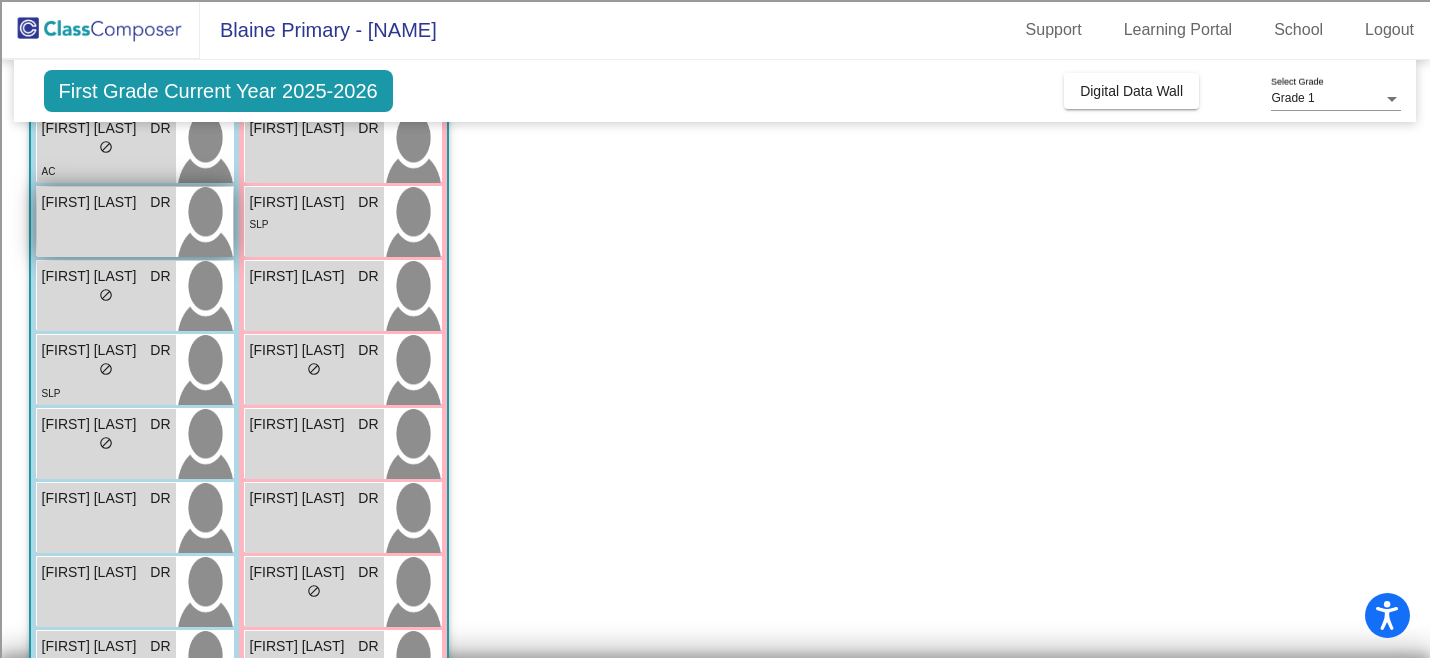 scroll, scrollTop: 437, scrollLeft: 0, axis: vertical 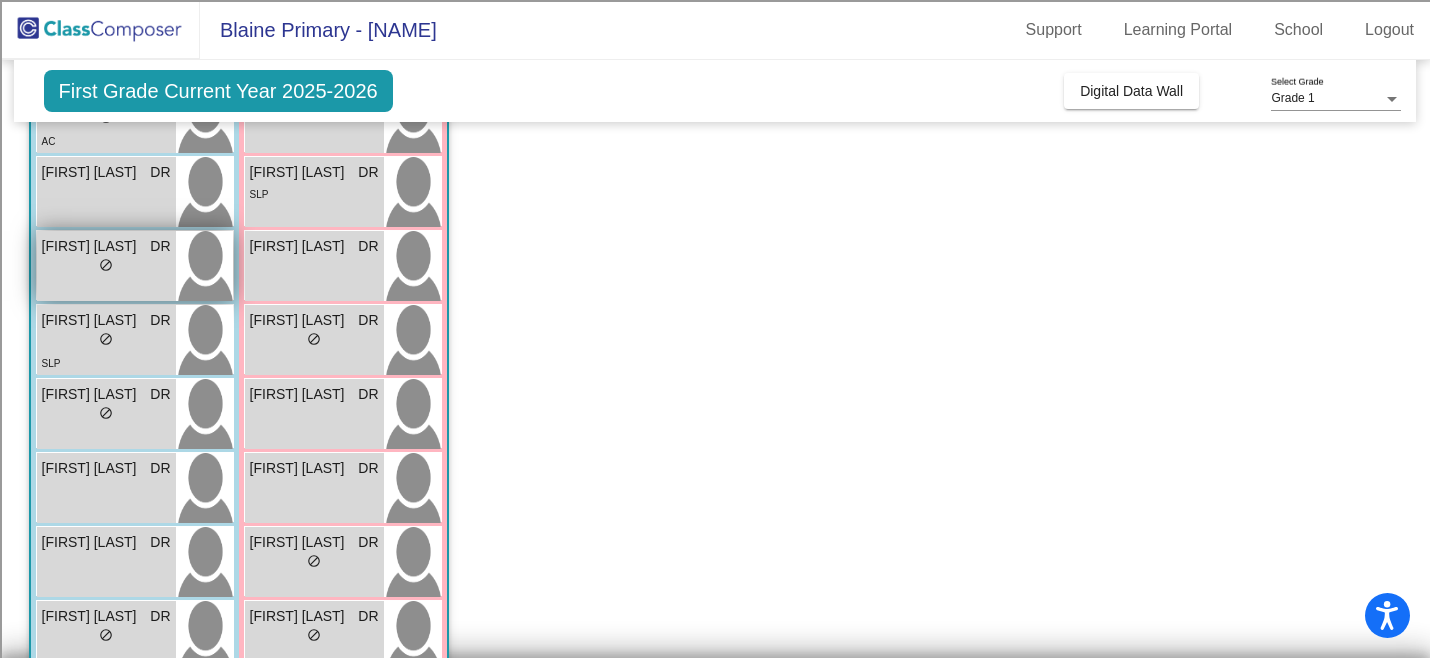 click on "lock do_not_disturb_alt" at bounding box center [106, 267] 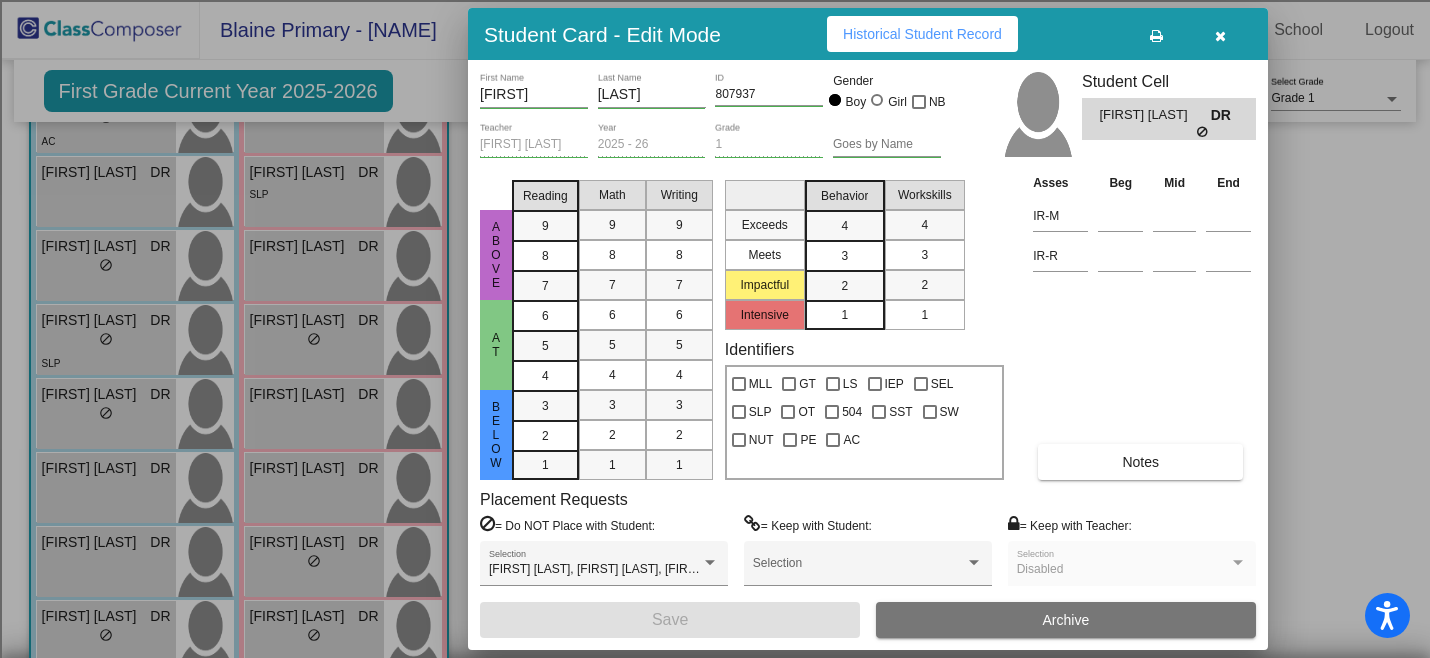 click on "Historical Student Record" at bounding box center [922, 34] 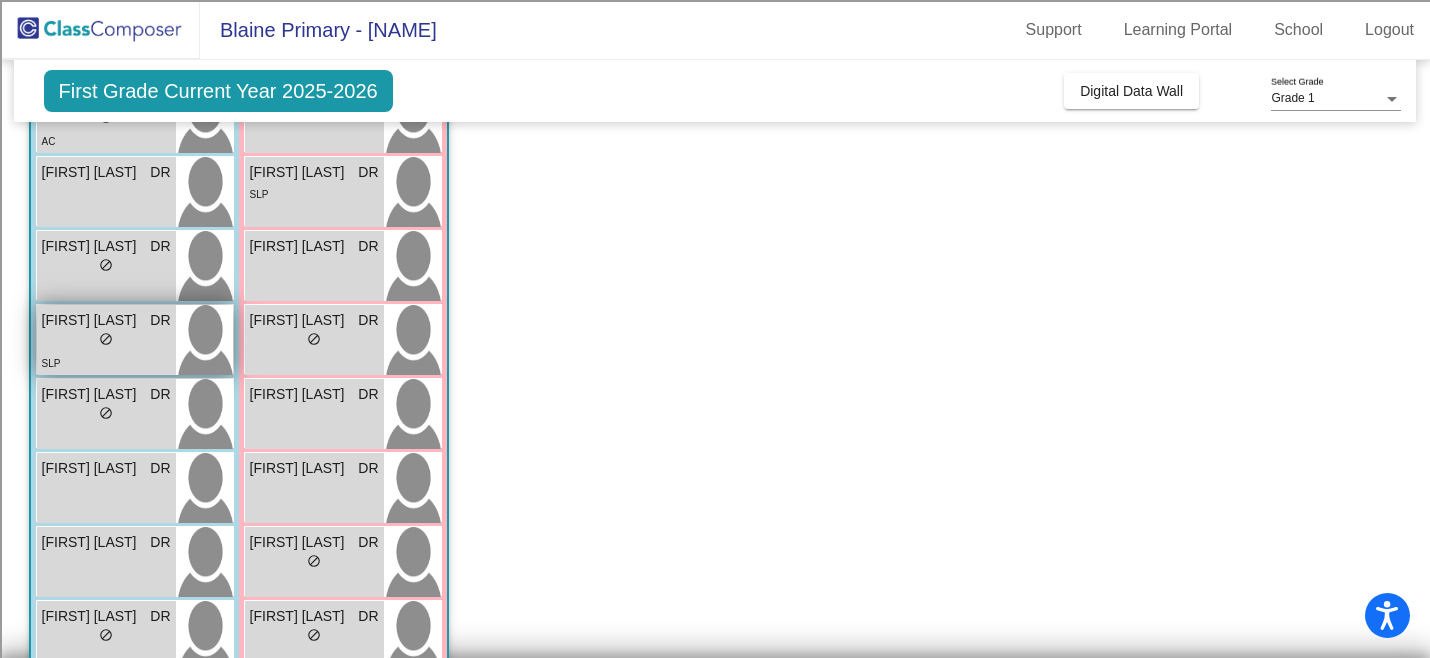 click on "[FIRST] [LAST]" at bounding box center (92, 320) 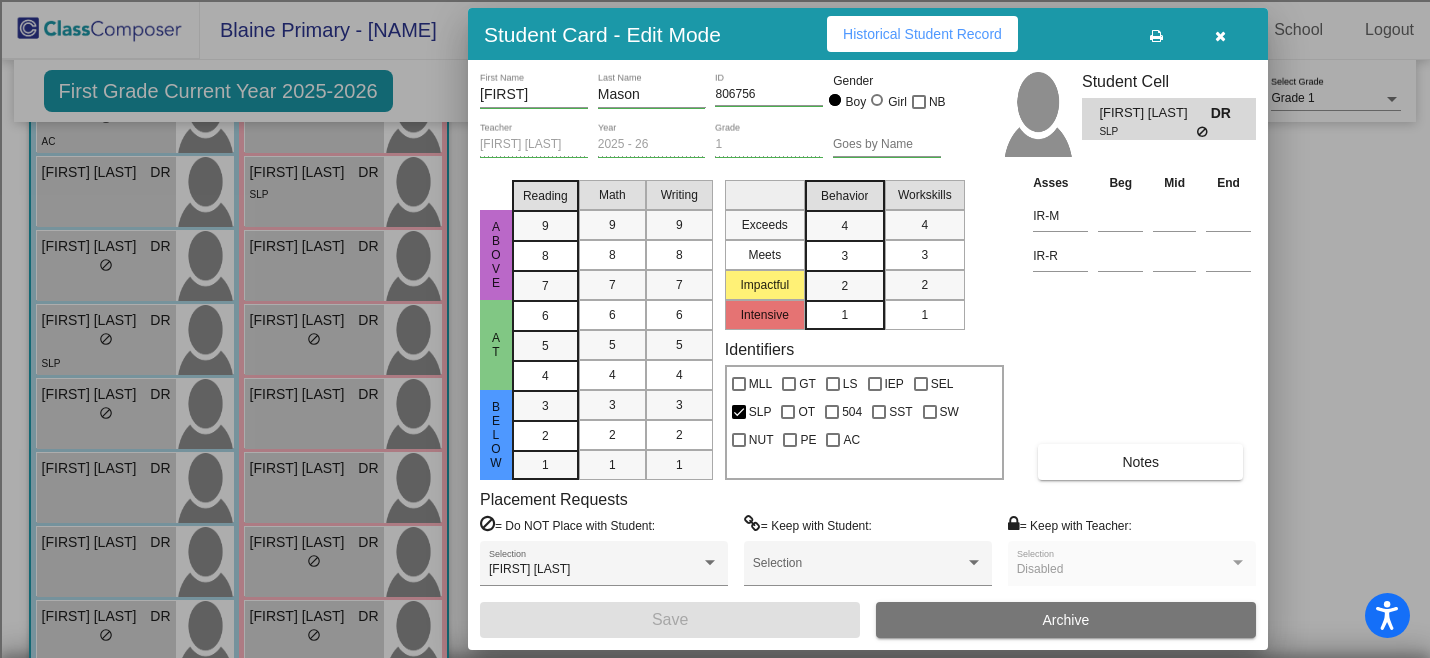 click on "Historical Student Record" at bounding box center [922, 34] 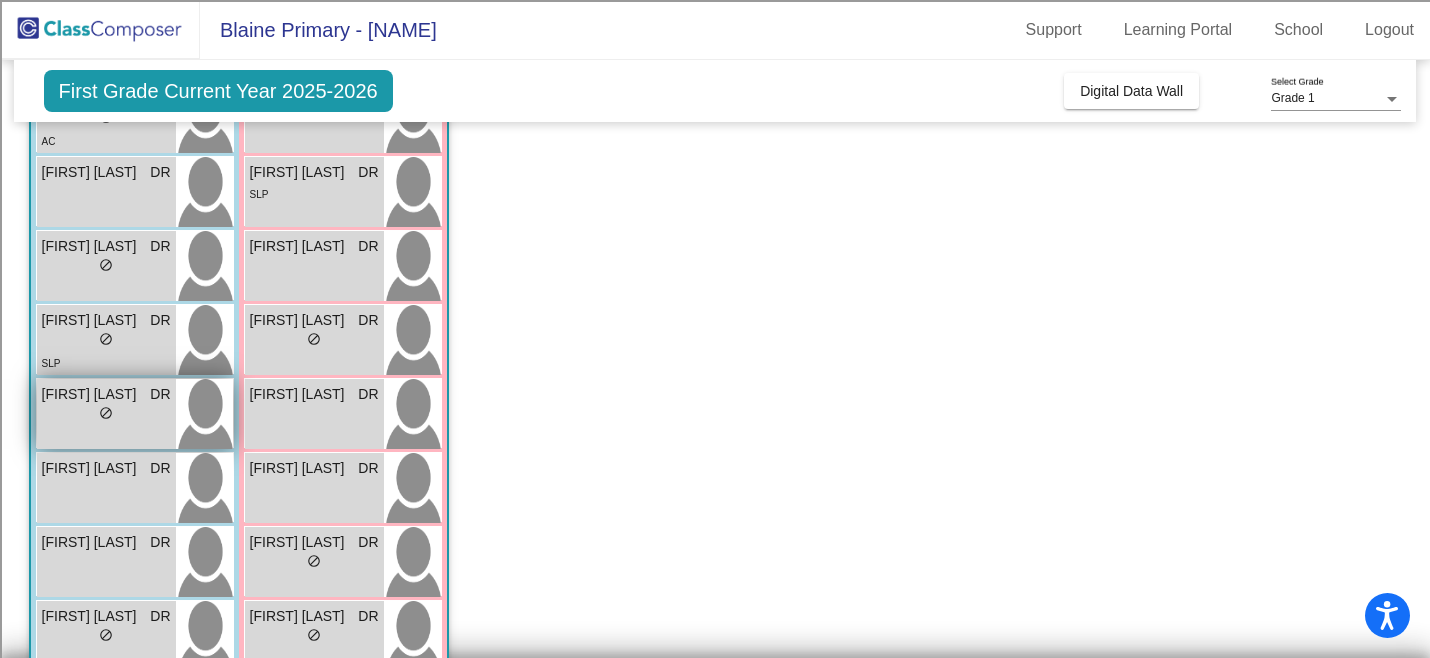 click on "lock do_not_disturb_alt" at bounding box center [106, 415] 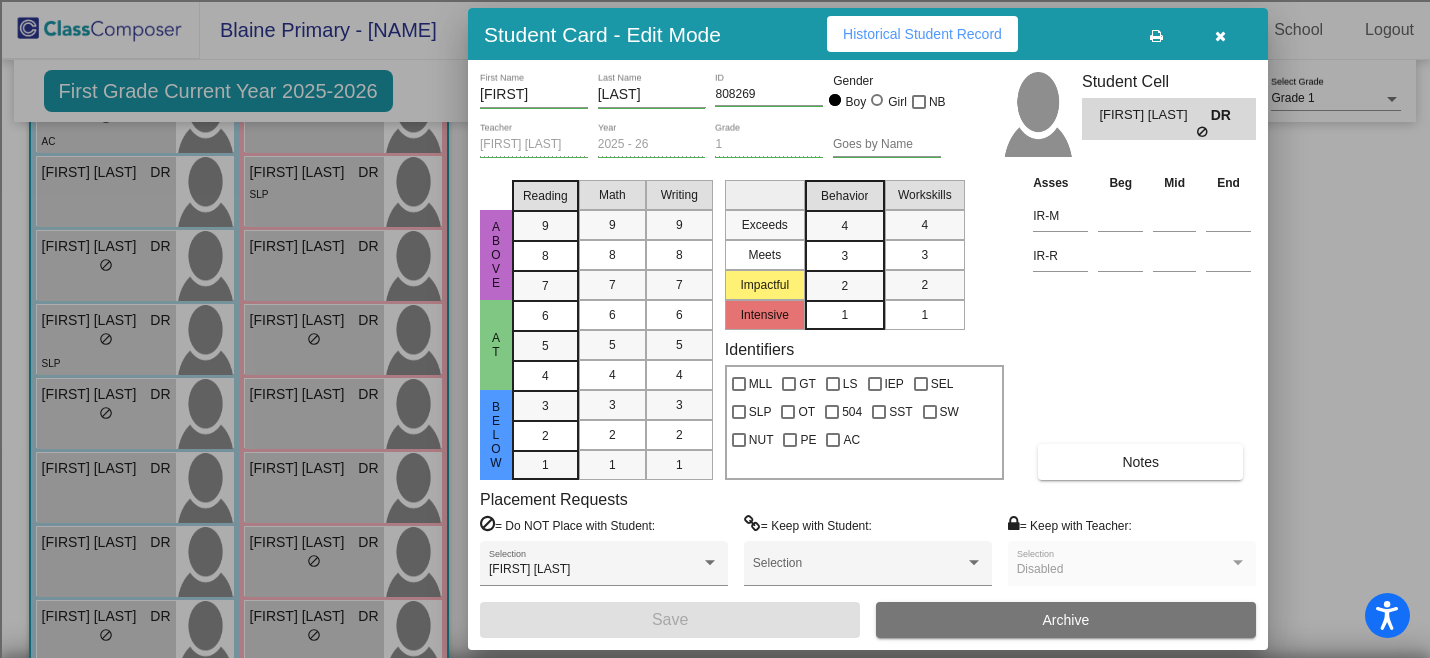 click on "Historical Student Record" at bounding box center (922, 34) 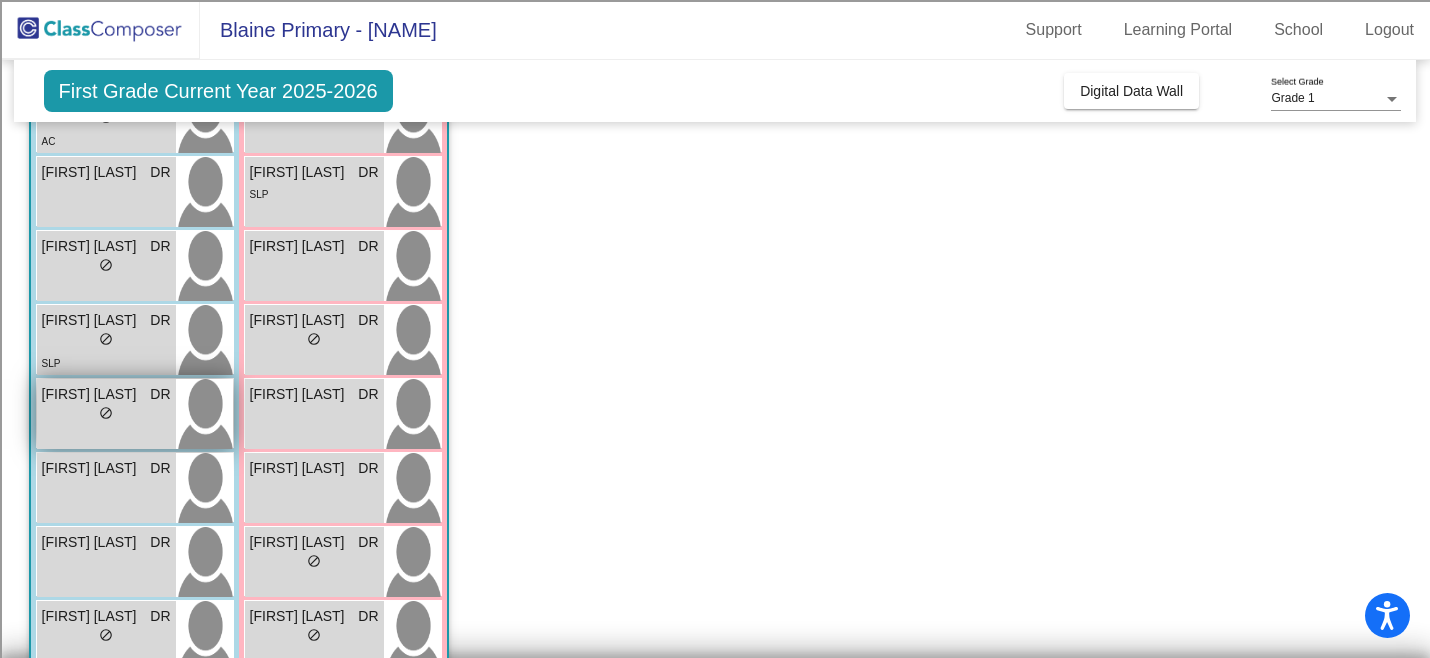 scroll, scrollTop: 552, scrollLeft: 0, axis: vertical 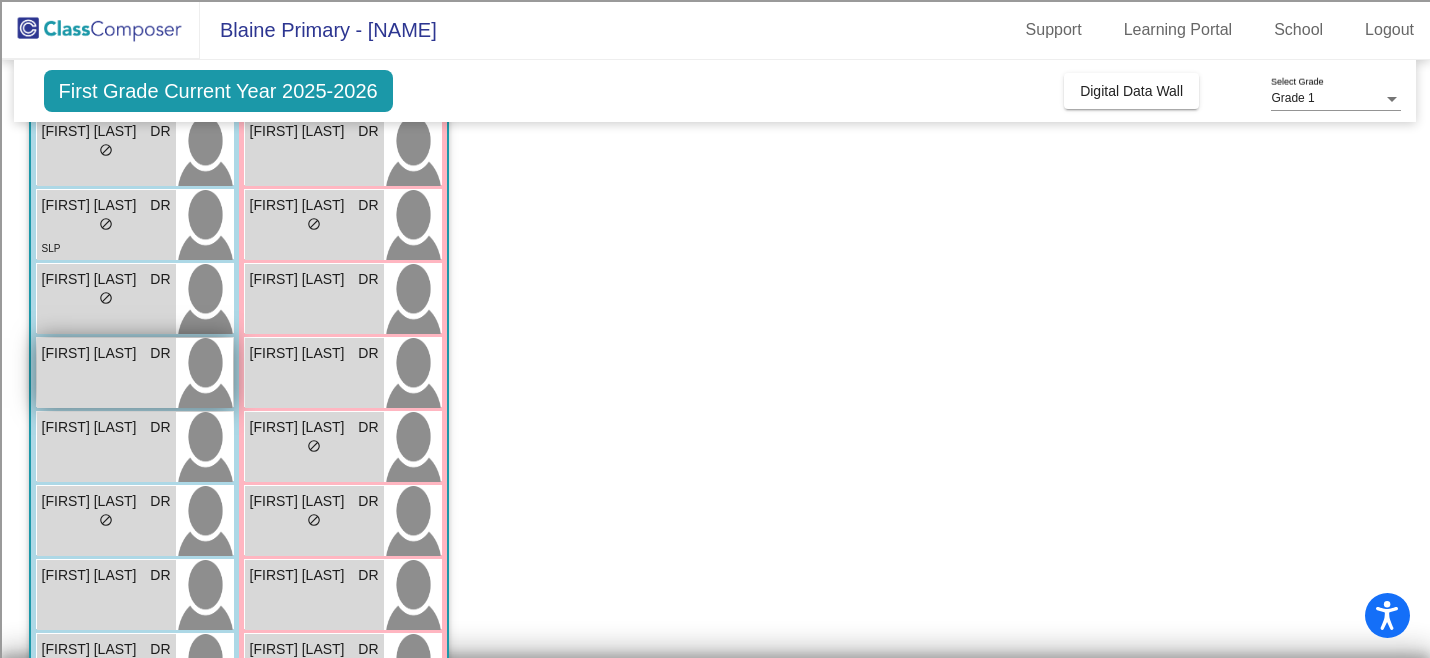 click on "Emmett Alleva DR lock do_not_disturb_alt" at bounding box center (106, 373) 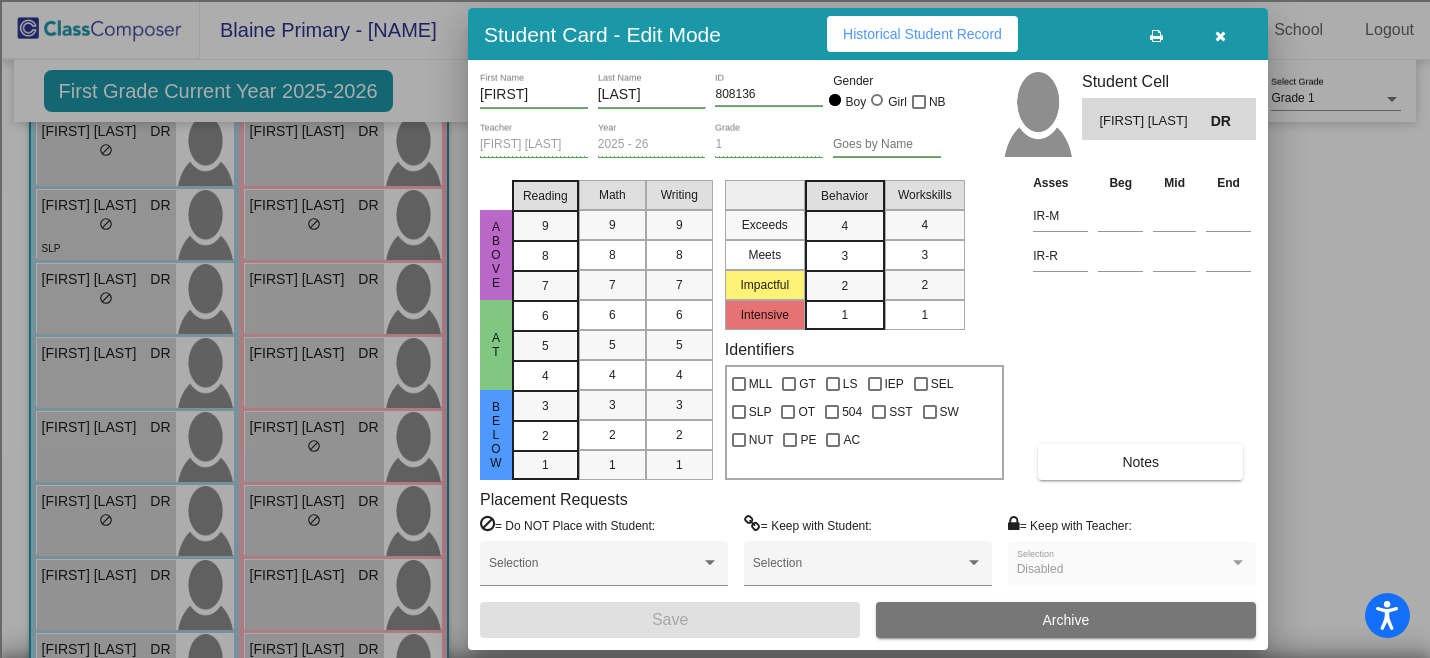 click on "Historical Student Record" at bounding box center (922, 34) 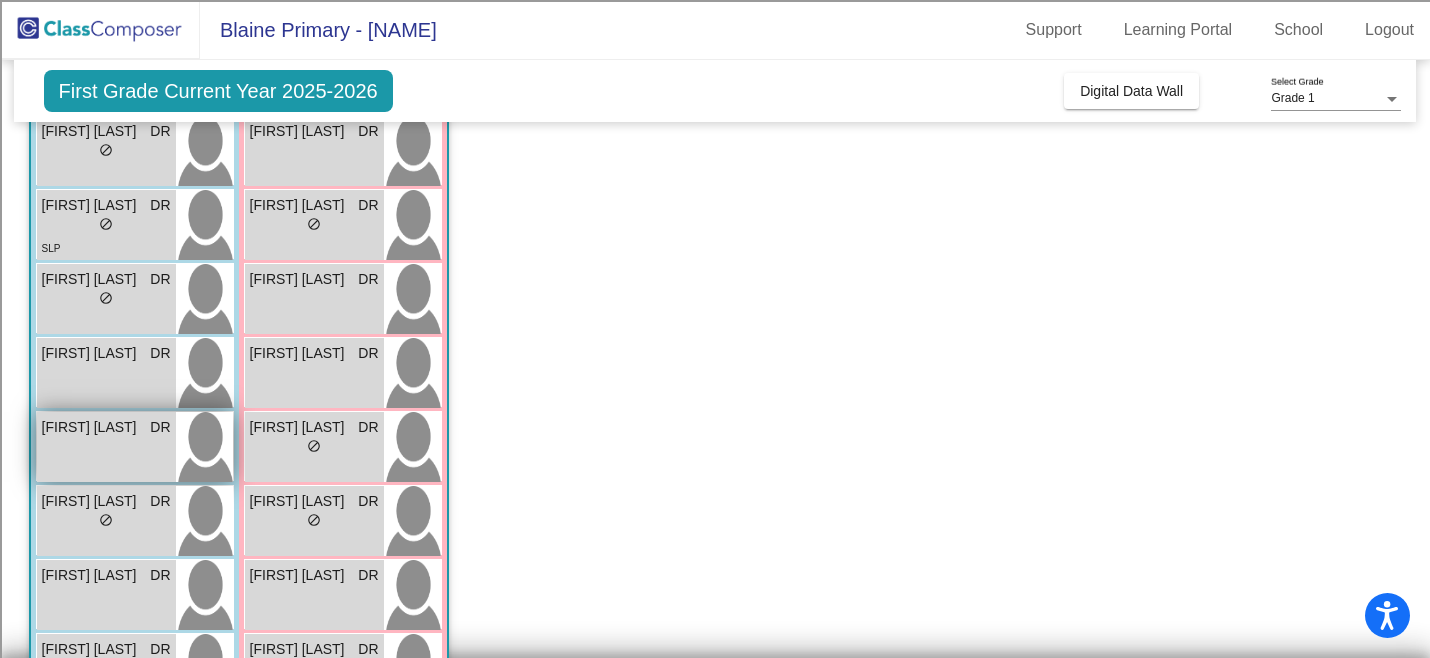 click on "Jack Komorowski DR lock do_not_disturb_alt" at bounding box center [106, 447] 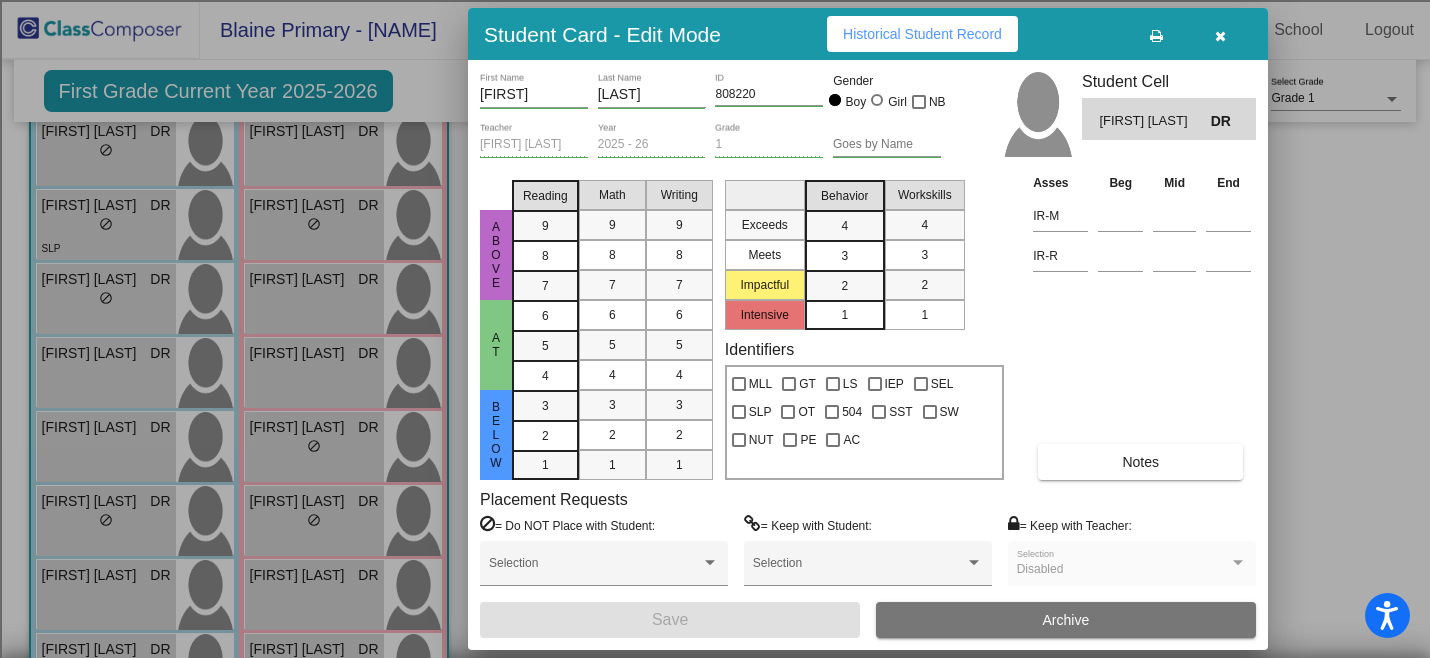 click on "Historical Student Record" at bounding box center [922, 34] 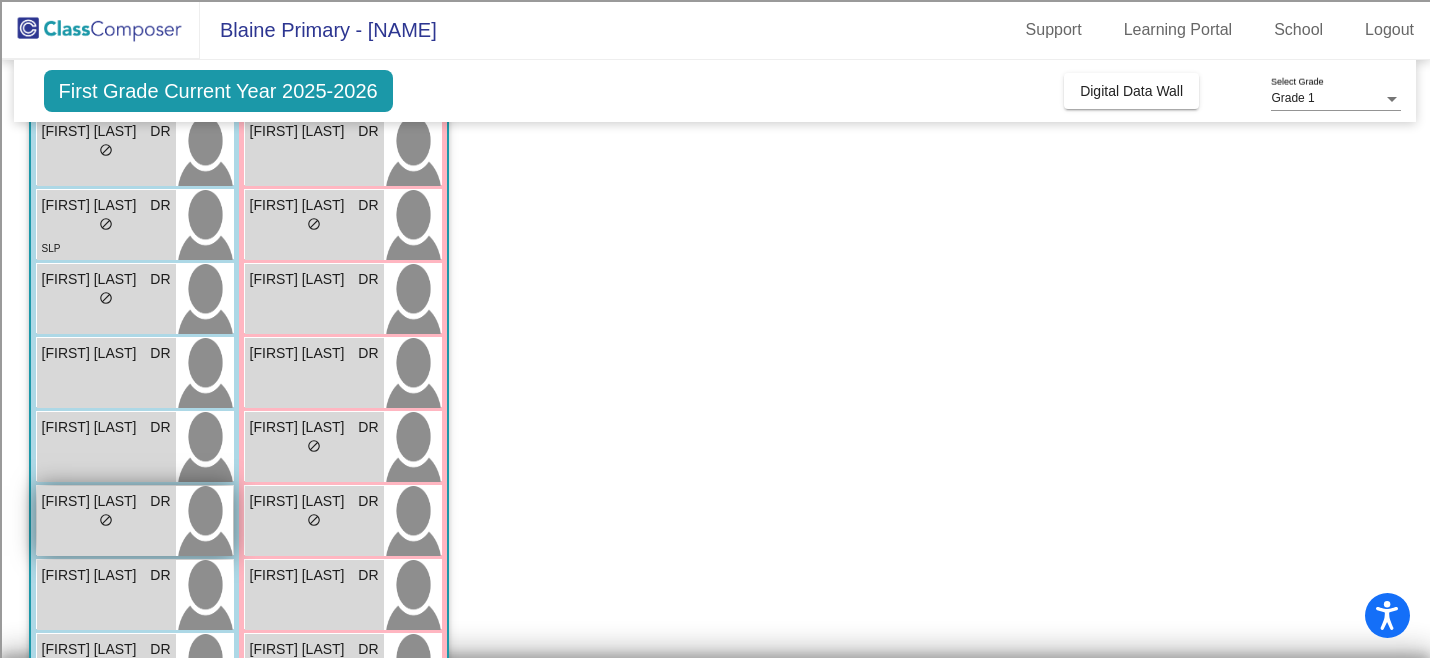 click on "lock do_not_disturb_alt" at bounding box center (106, 522) 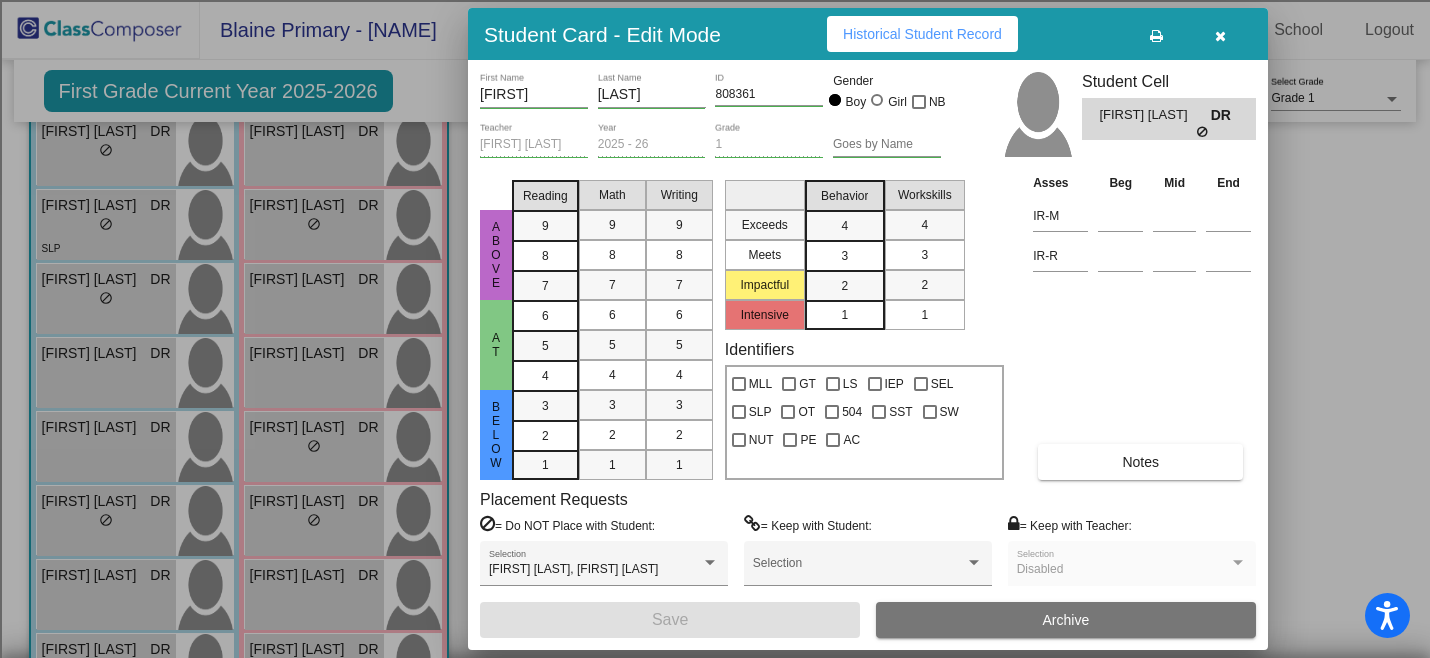 click on "Historical Student Record" at bounding box center (922, 34) 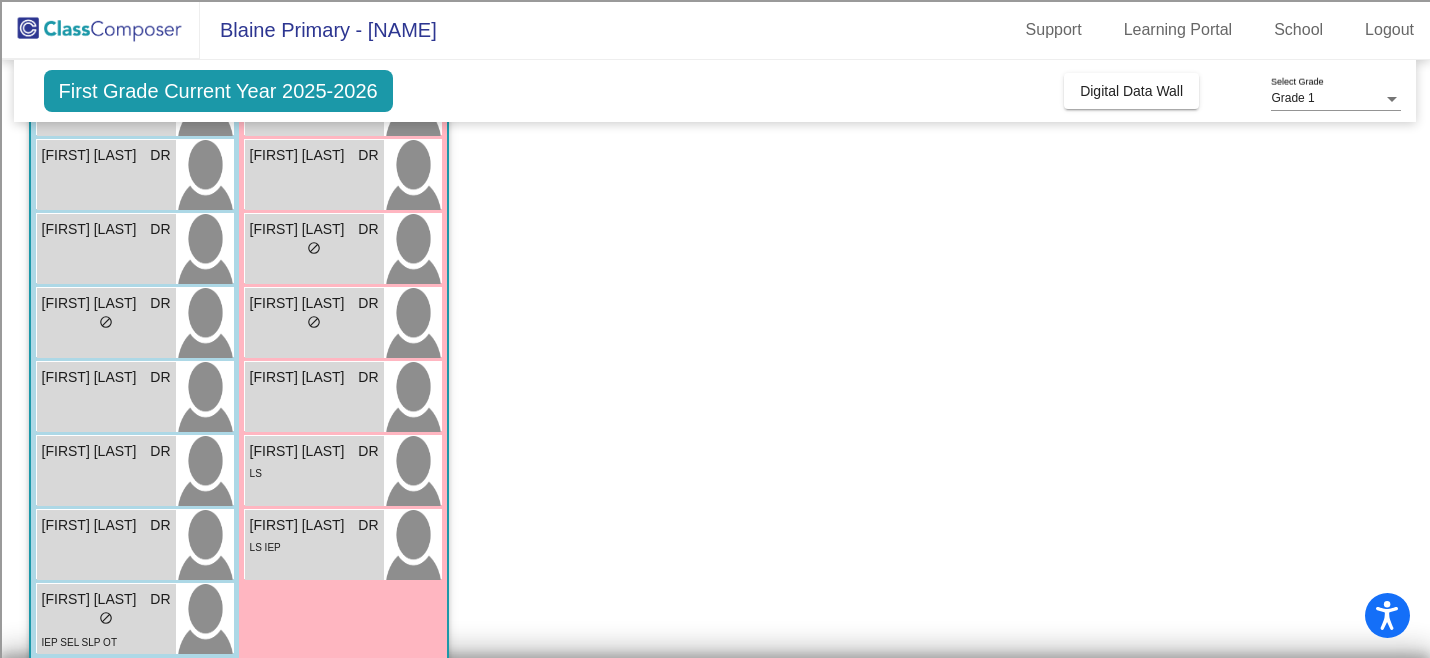 scroll, scrollTop: 781, scrollLeft: 0, axis: vertical 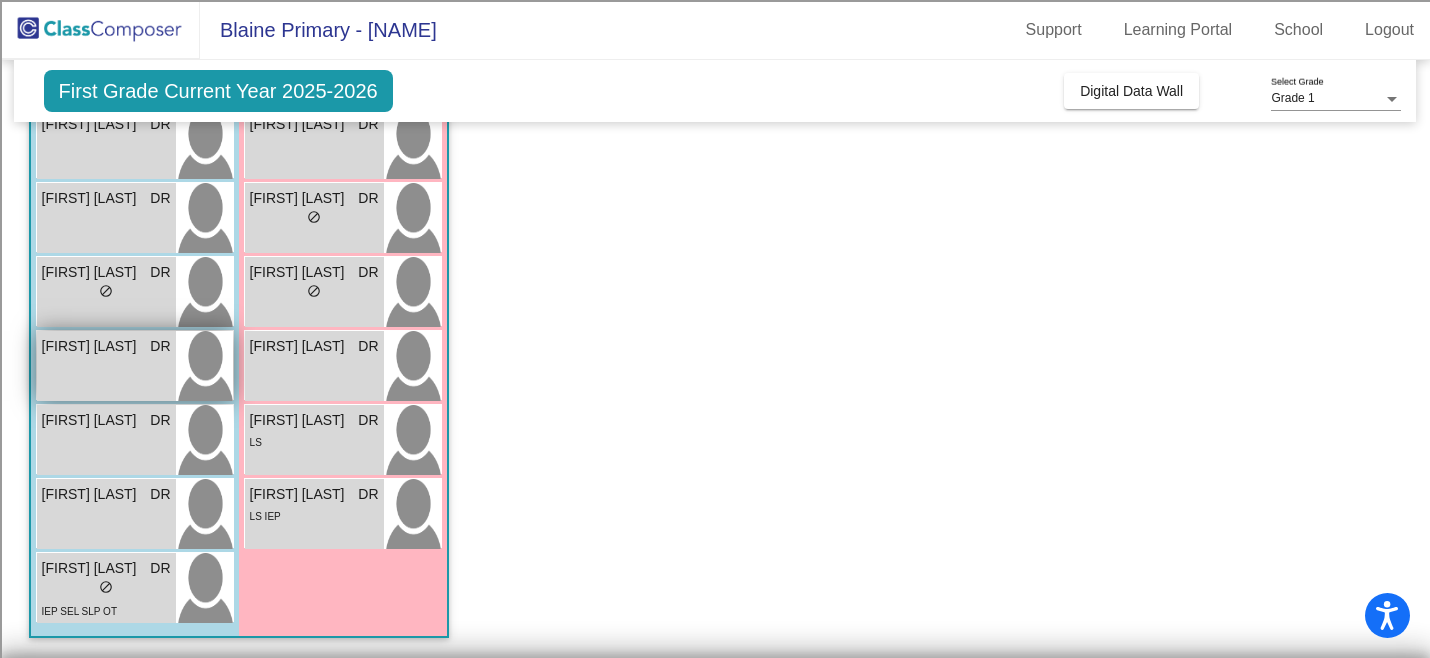 click on "Kaleb Williams DR lock do_not_disturb_alt" at bounding box center (106, 366) 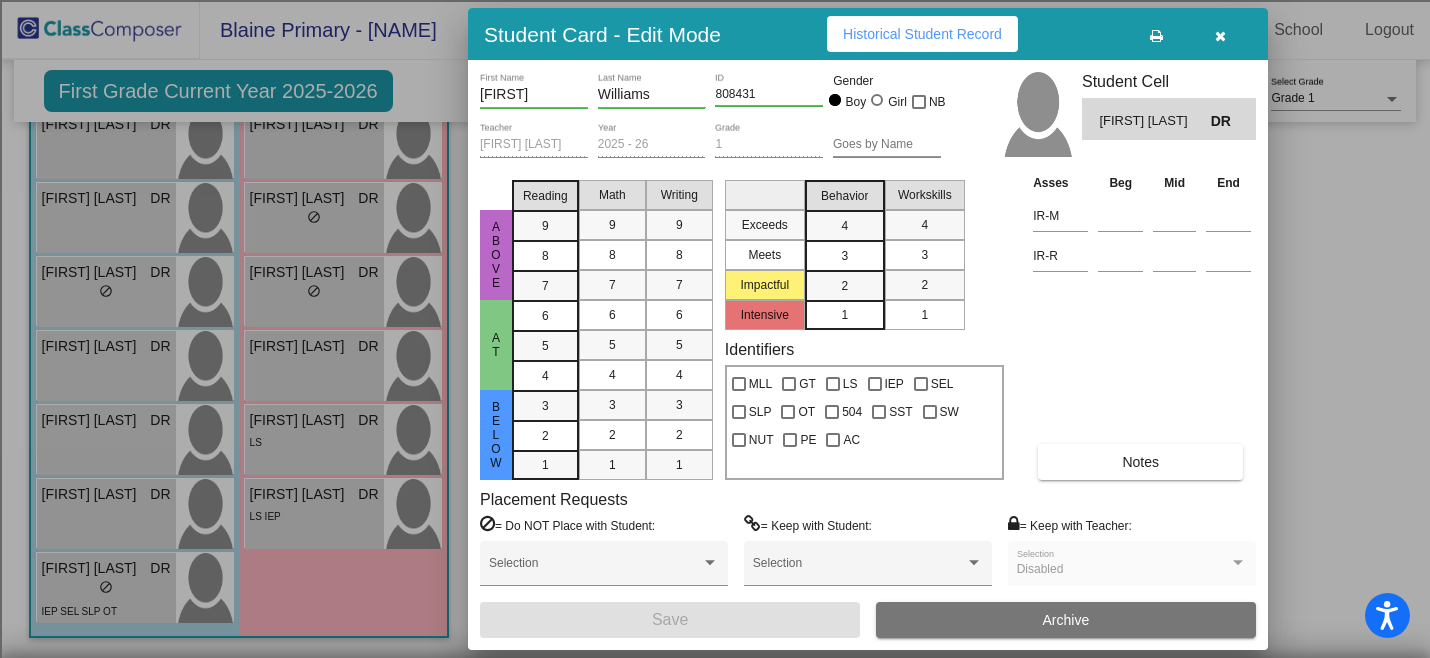 click on "Historical Student Record" at bounding box center (922, 34) 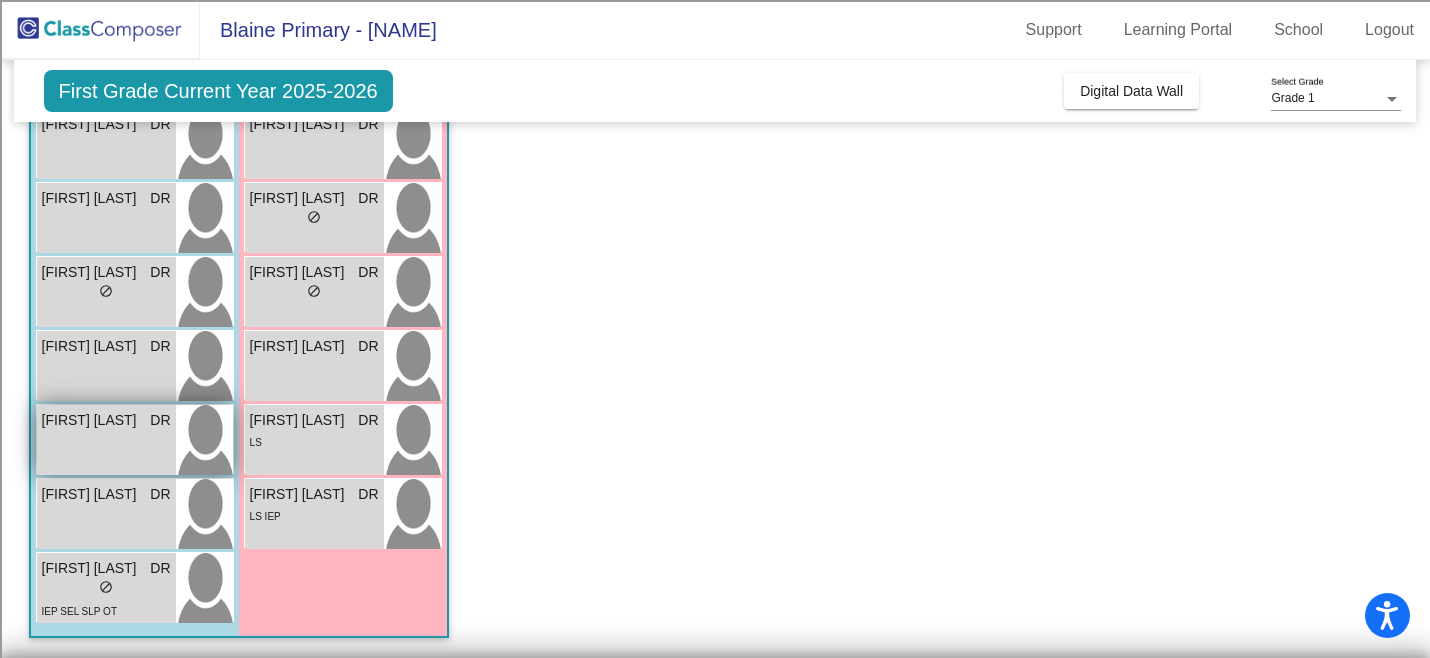click on "LIAM SHIPLEY DR lock do_not_disturb_alt" at bounding box center (106, 440) 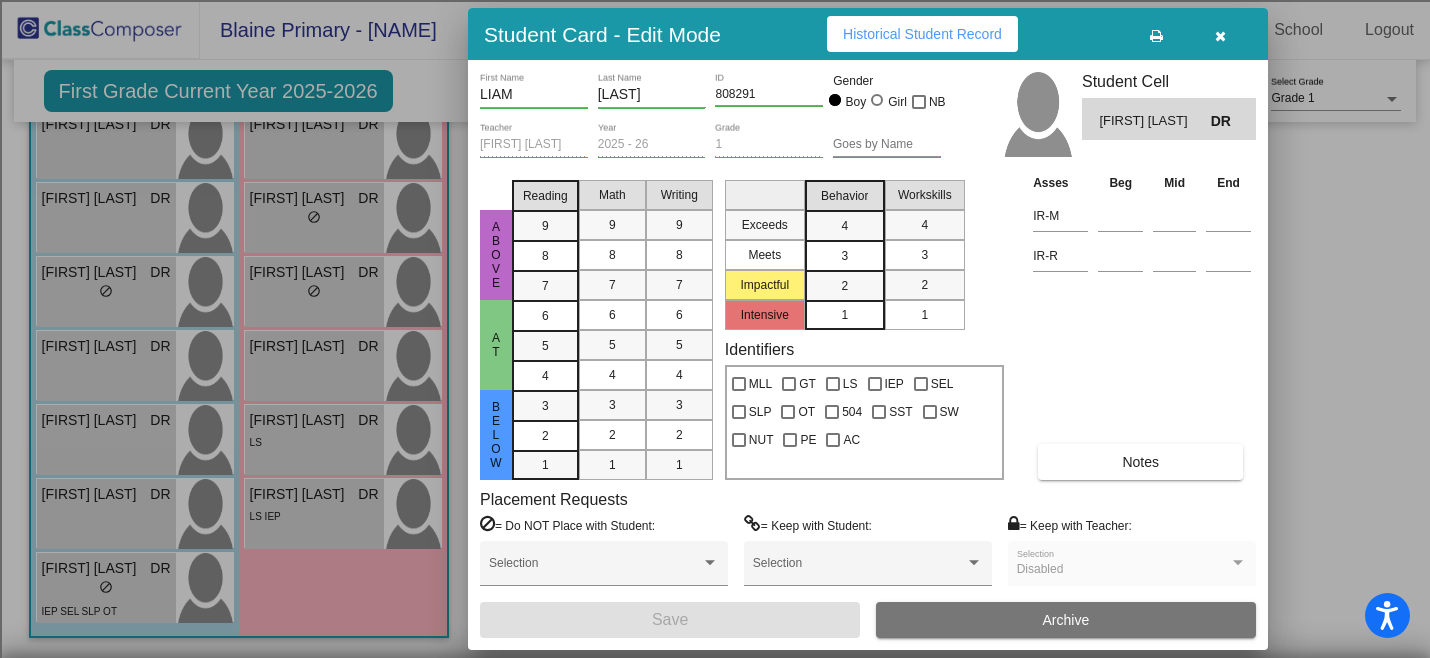 click on "Historical Student Record" at bounding box center (922, 34) 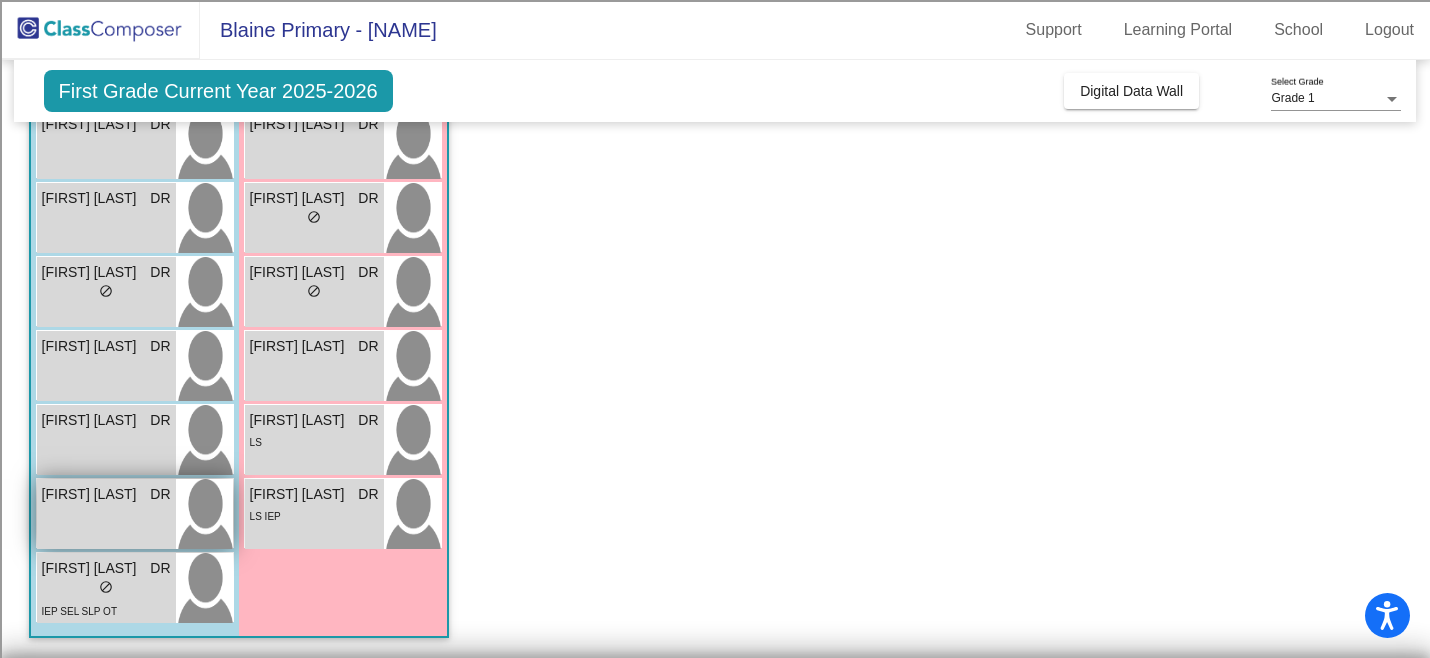 click on "SAMUEL KRAMME DR lock do_not_disturb_alt" at bounding box center (106, 514) 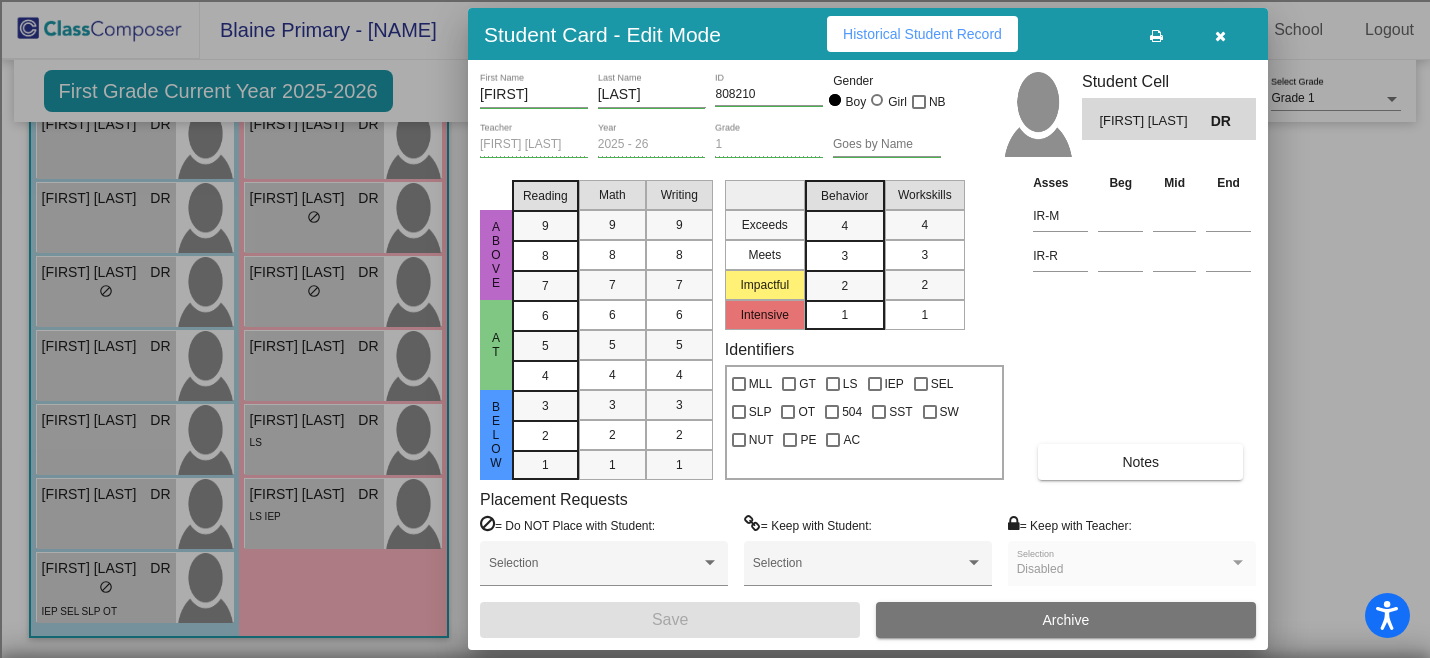 click on "Historical Student Record" at bounding box center [922, 34] 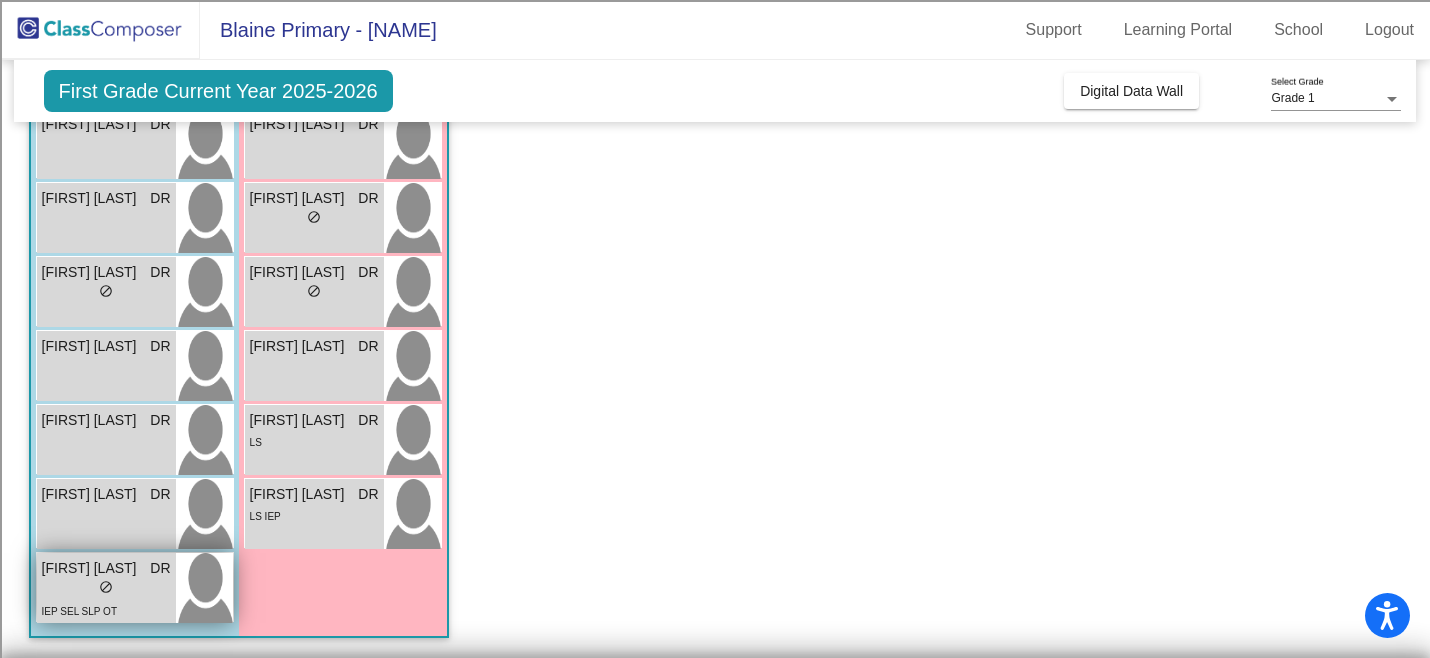click on "IEP SEL SLP OT" at bounding box center (106, 610) 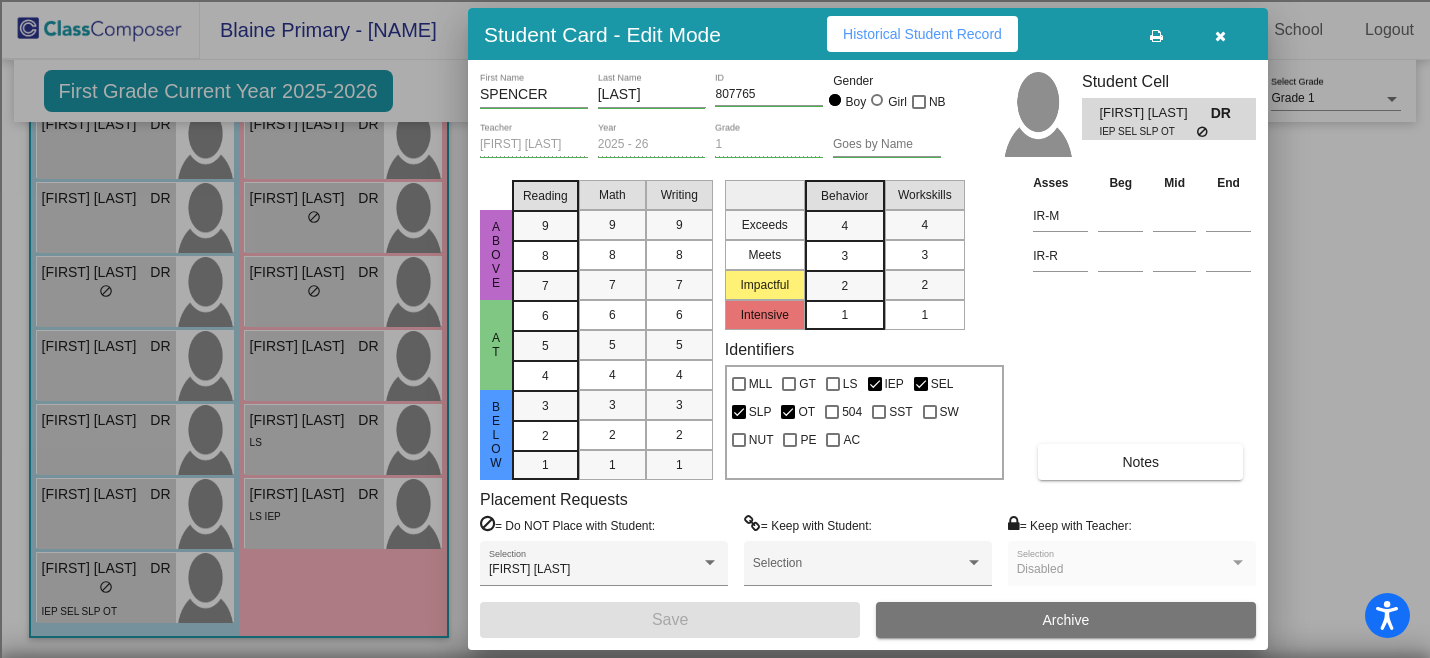 click on "Historical Student Record" at bounding box center [922, 34] 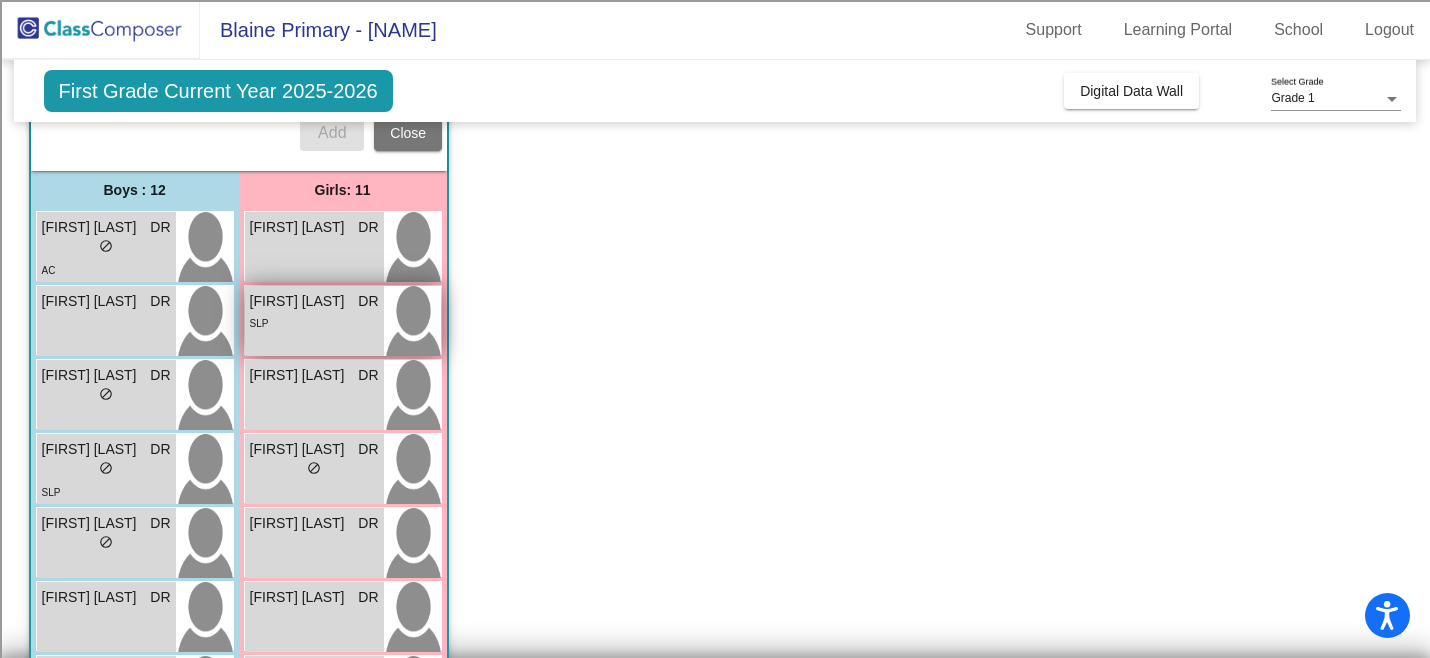 scroll, scrollTop: 286, scrollLeft: 0, axis: vertical 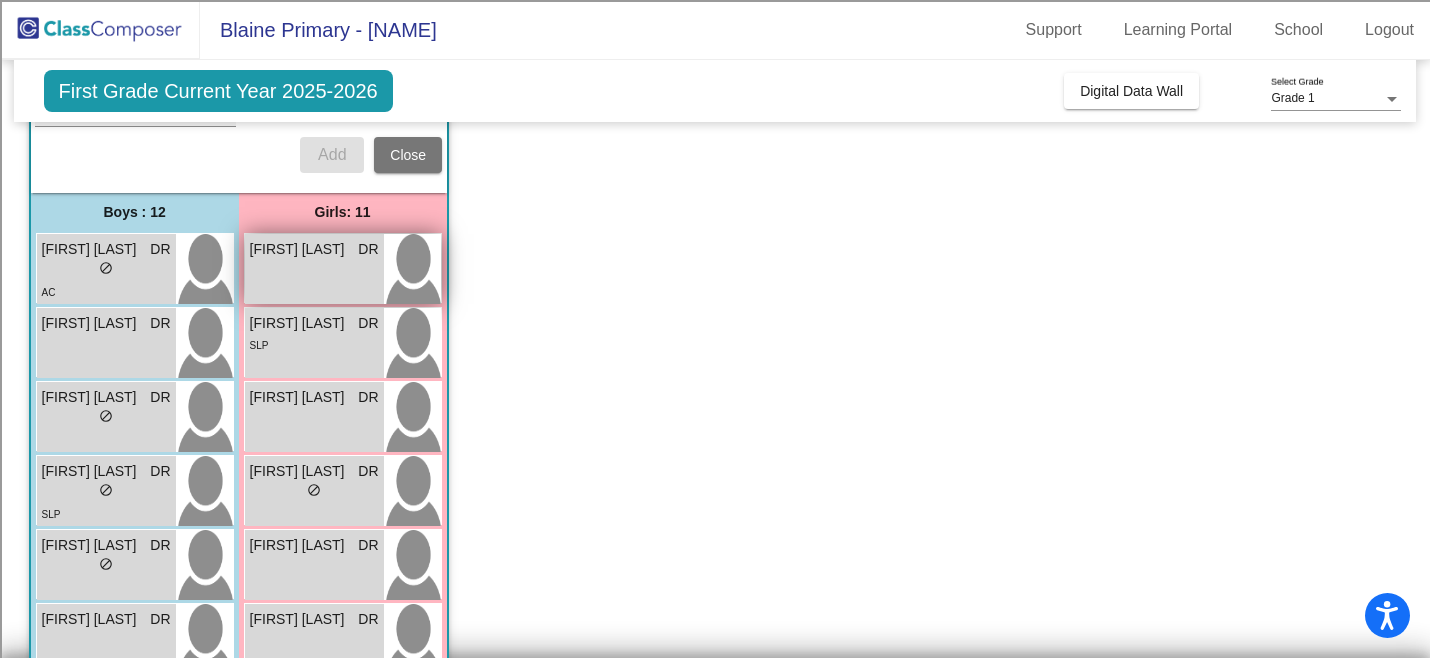 click on "AVA FINKBONNER DR lock do_not_disturb_alt" at bounding box center (314, 269) 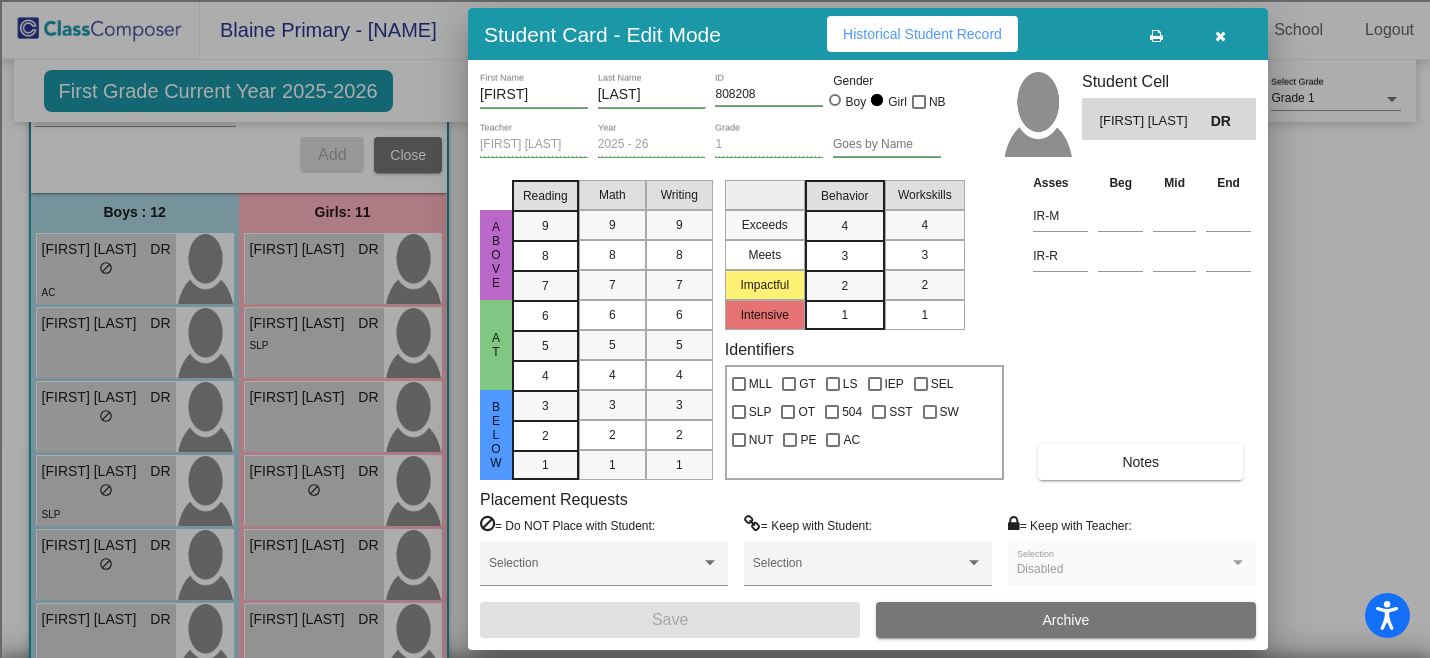 click on "Historical Student Record" at bounding box center (922, 34) 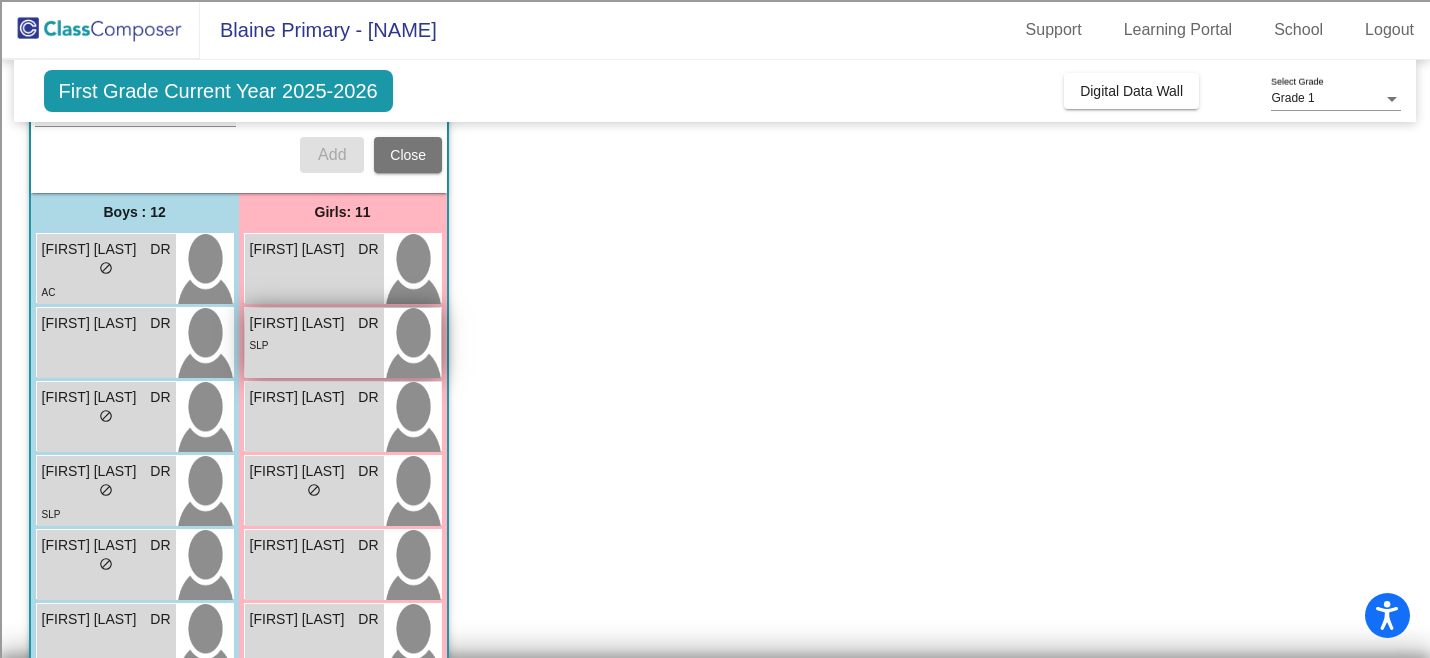 click on "SLP" at bounding box center (314, 344) 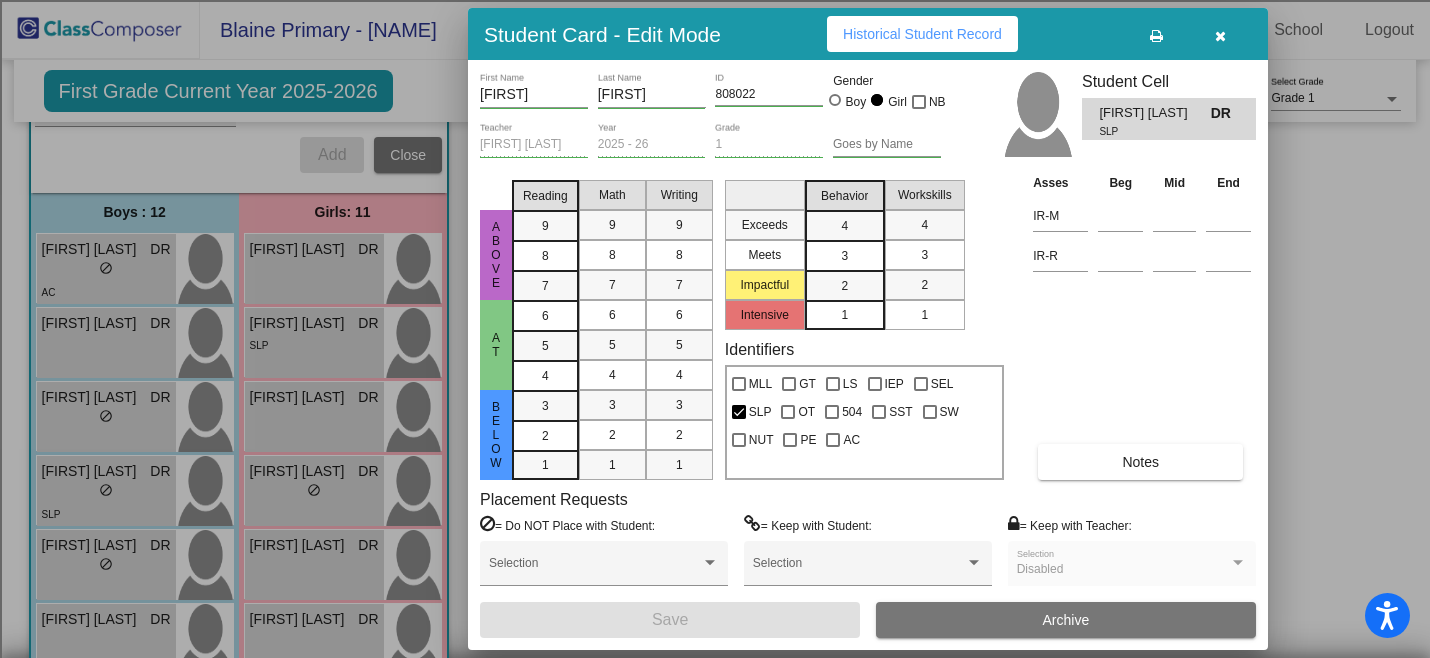 click on "Historical Student Record" at bounding box center (922, 34) 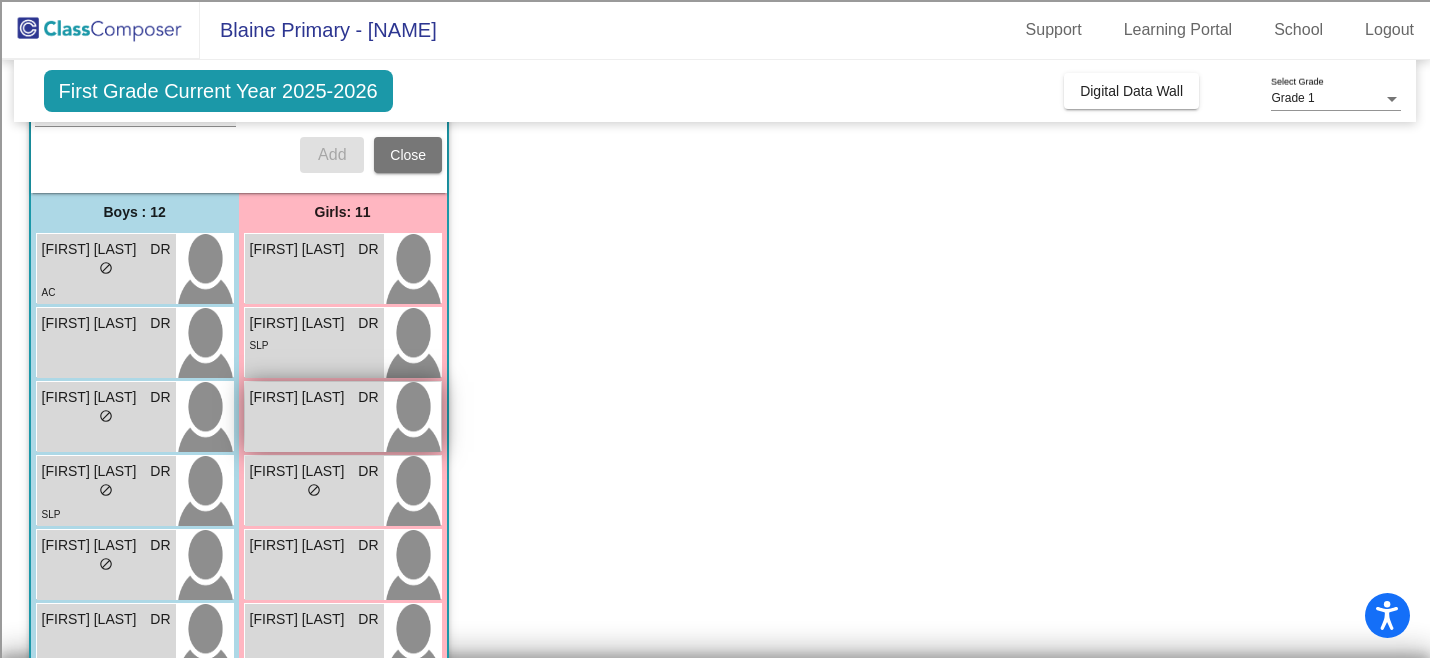 click on "Aurora Morales DR lock do_not_disturb_alt" at bounding box center [314, 417] 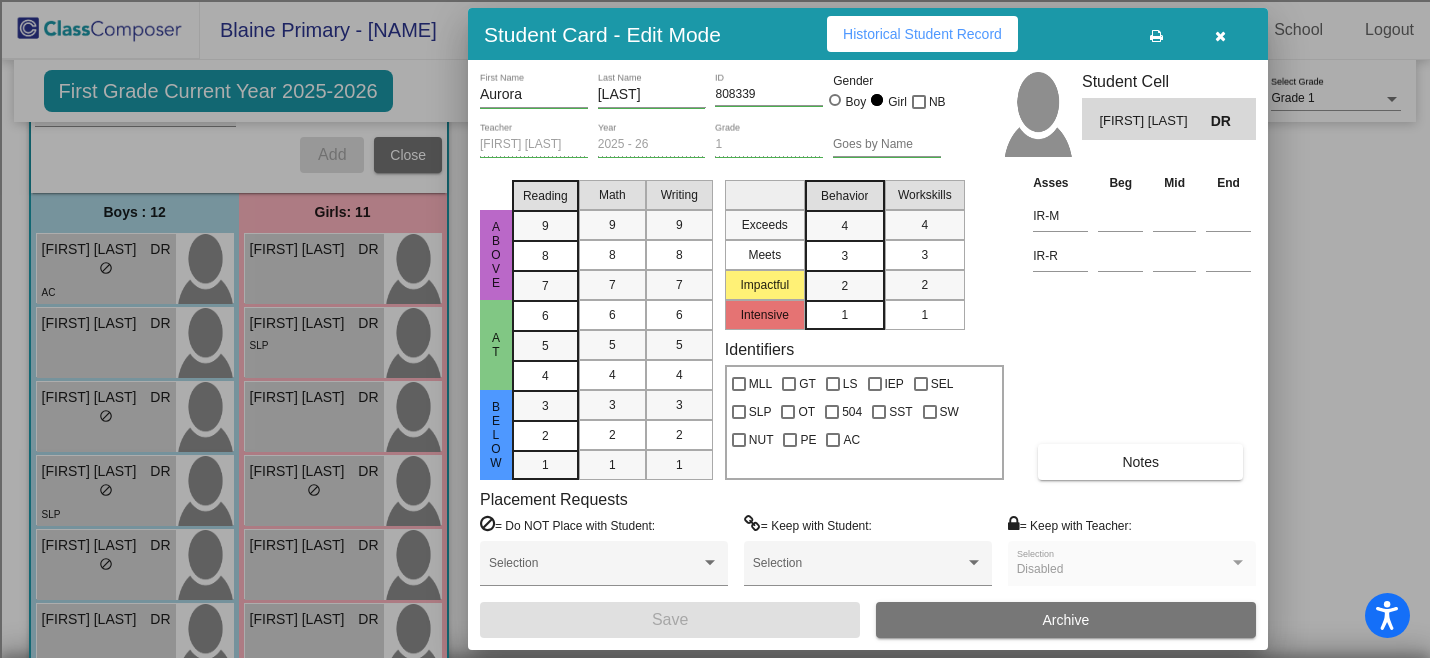 click on "Historical Student Record" at bounding box center (922, 34) 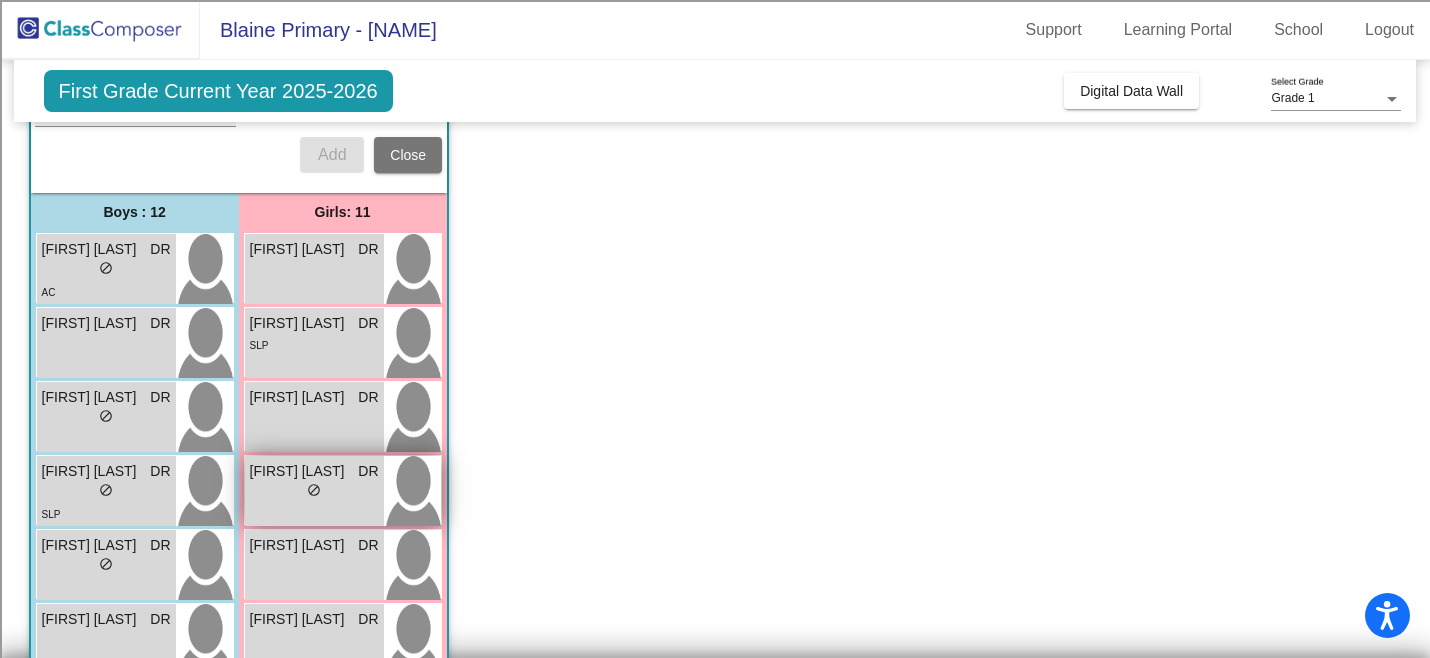 click on "lock do_not_disturb_alt" at bounding box center (314, 492) 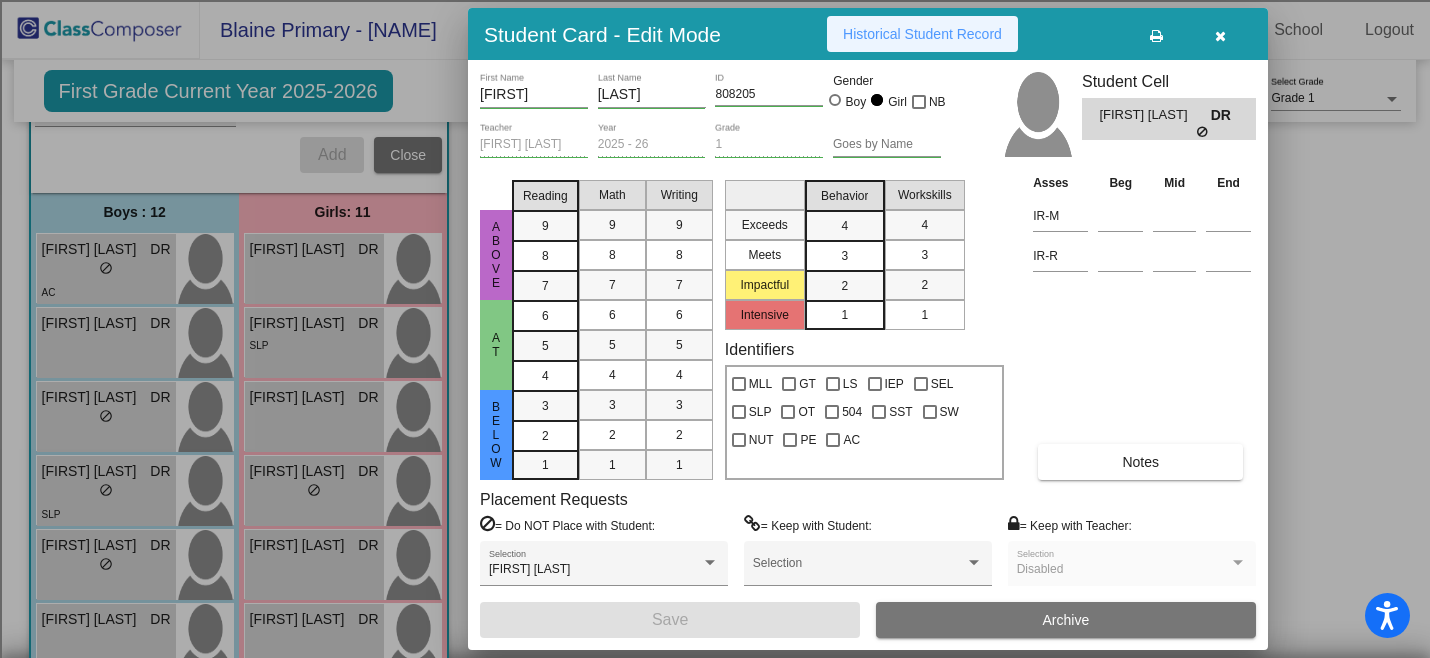 click on "Historical Student Record" at bounding box center [922, 34] 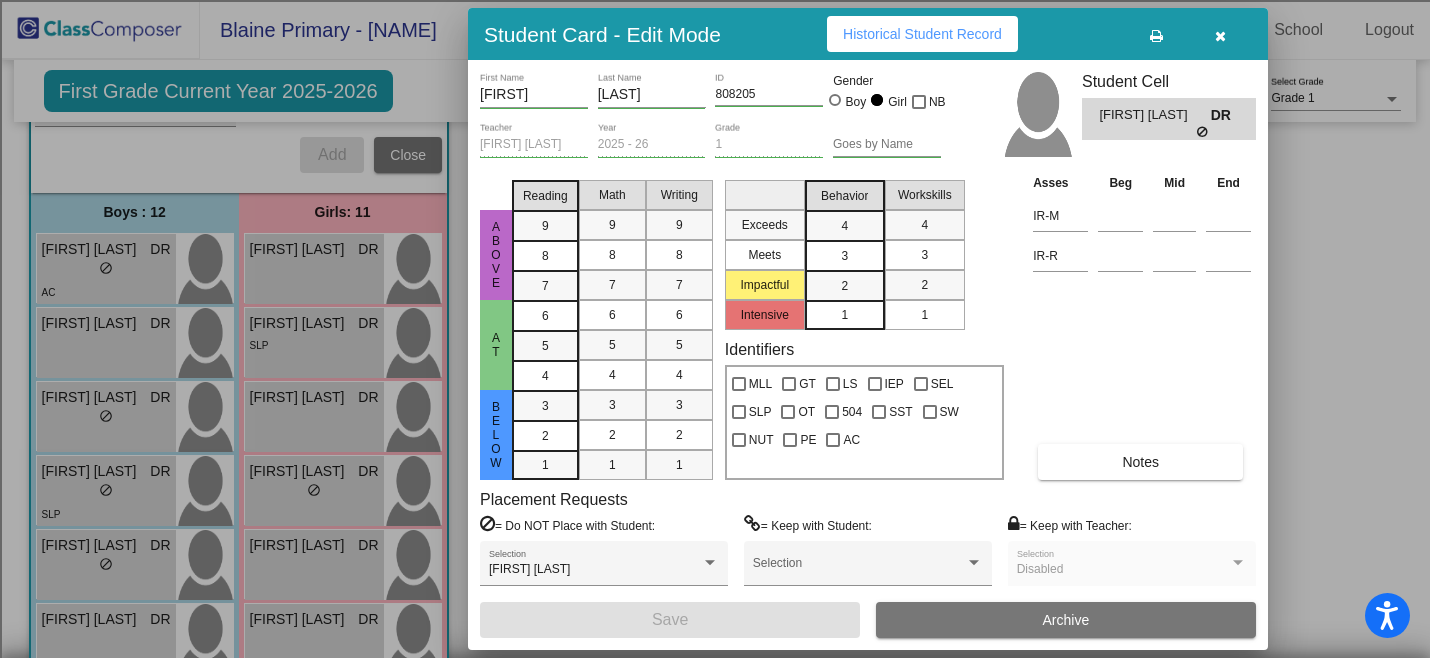 click at bounding box center (1220, 34) 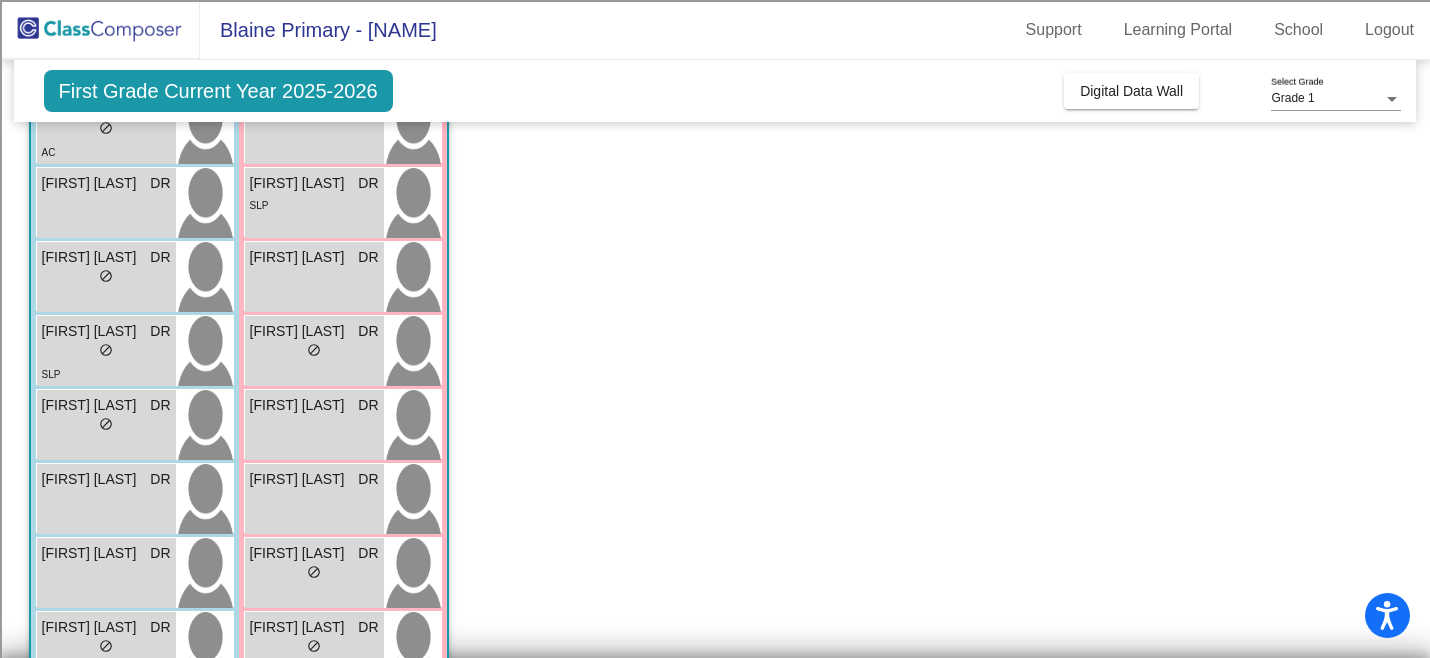 scroll, scrollTop: 448, scrollLeft: 0, axis: vertical 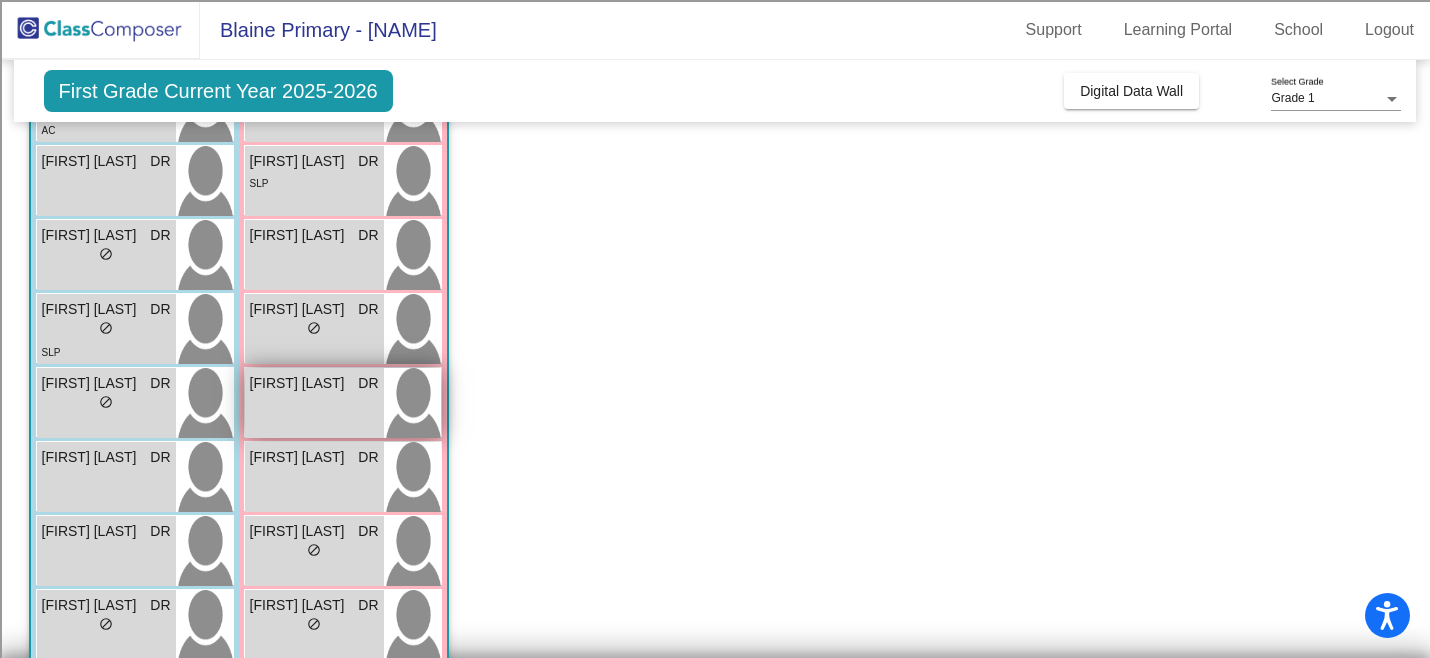 click on "[FIRST] [LAST]" at bounding box center [300, 383] 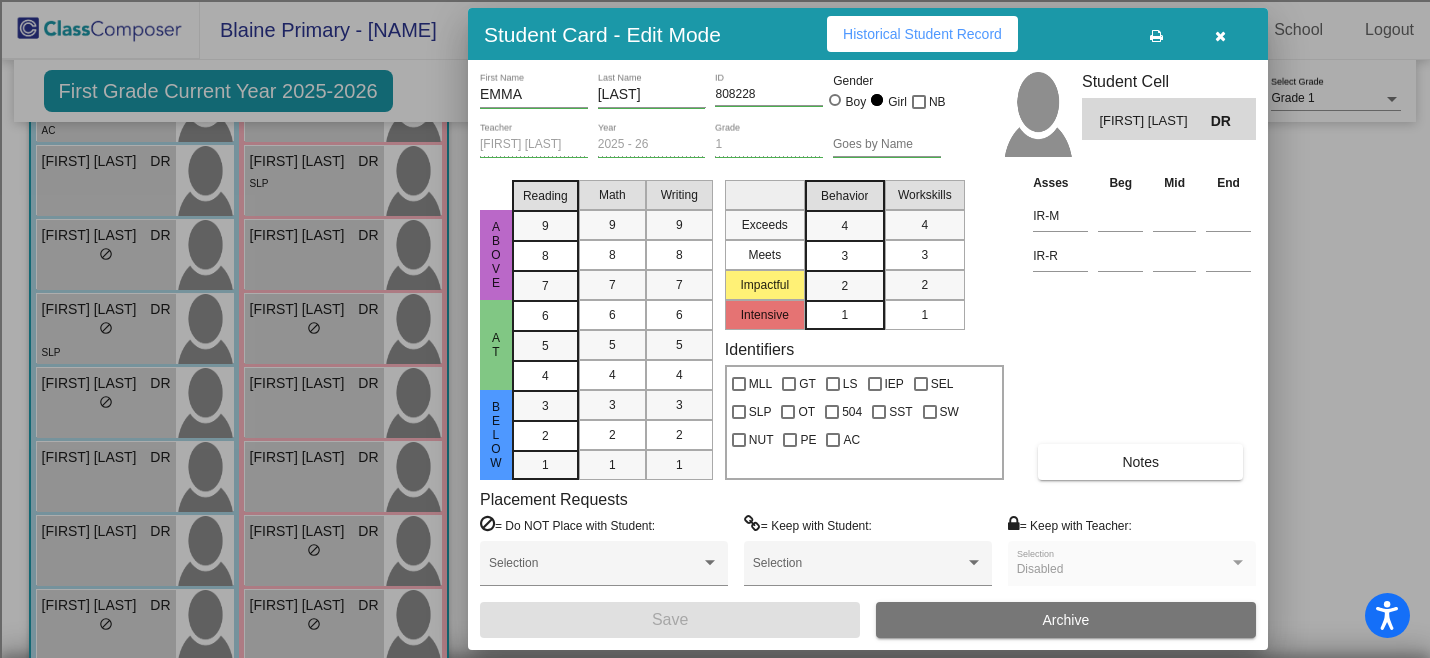 click on "Historical Student Record" at bounding box center (922, 34) 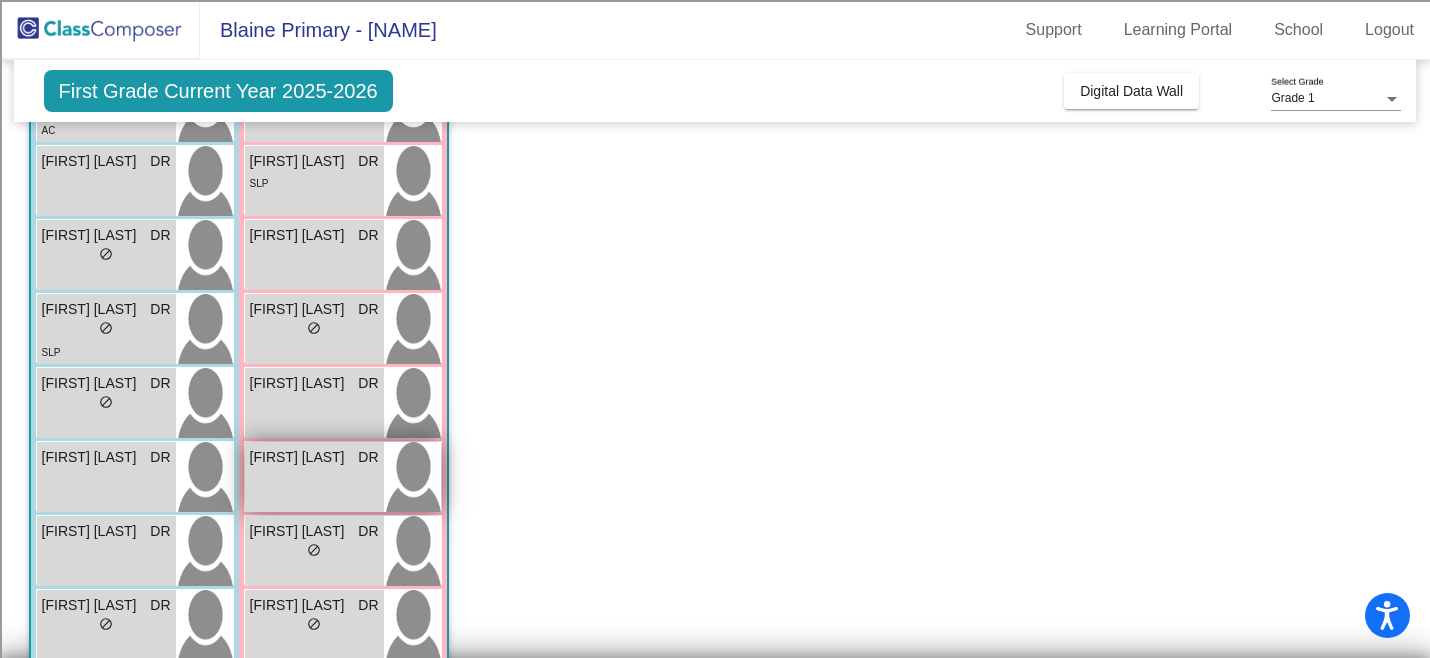 click on "JOSEPHINE DRURY DR lock do_not_disturb_alt" at bounding box center [314, 477] 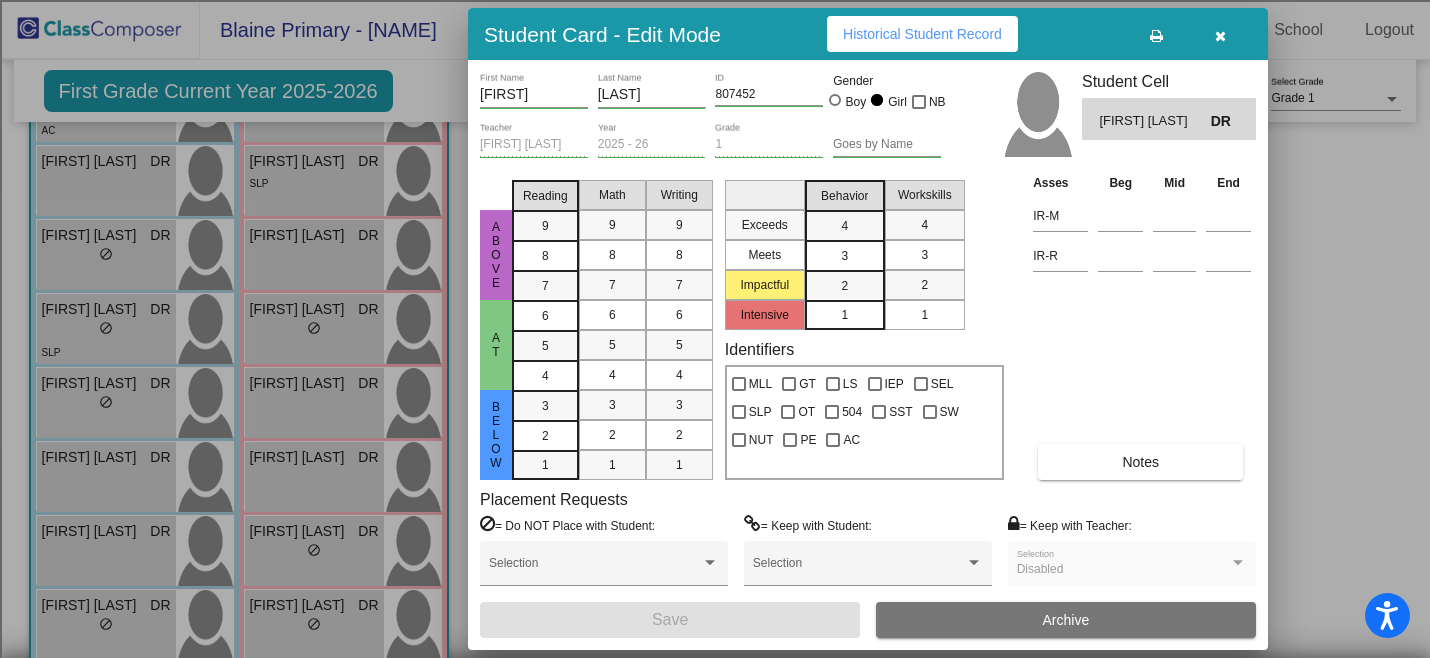 click on "Historical Student Record" at bounding box center [922, 34] 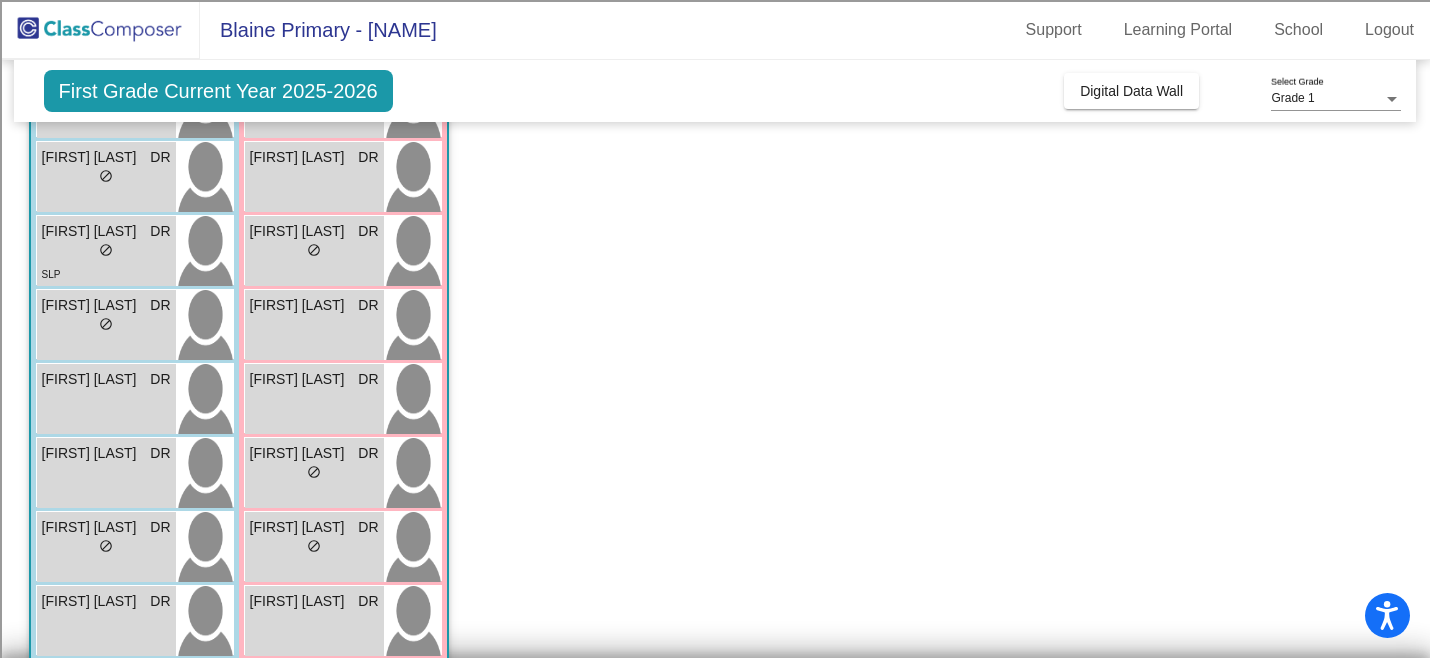 scroll, scrollTop: 527, scrollLeft: 0, axis: vertical 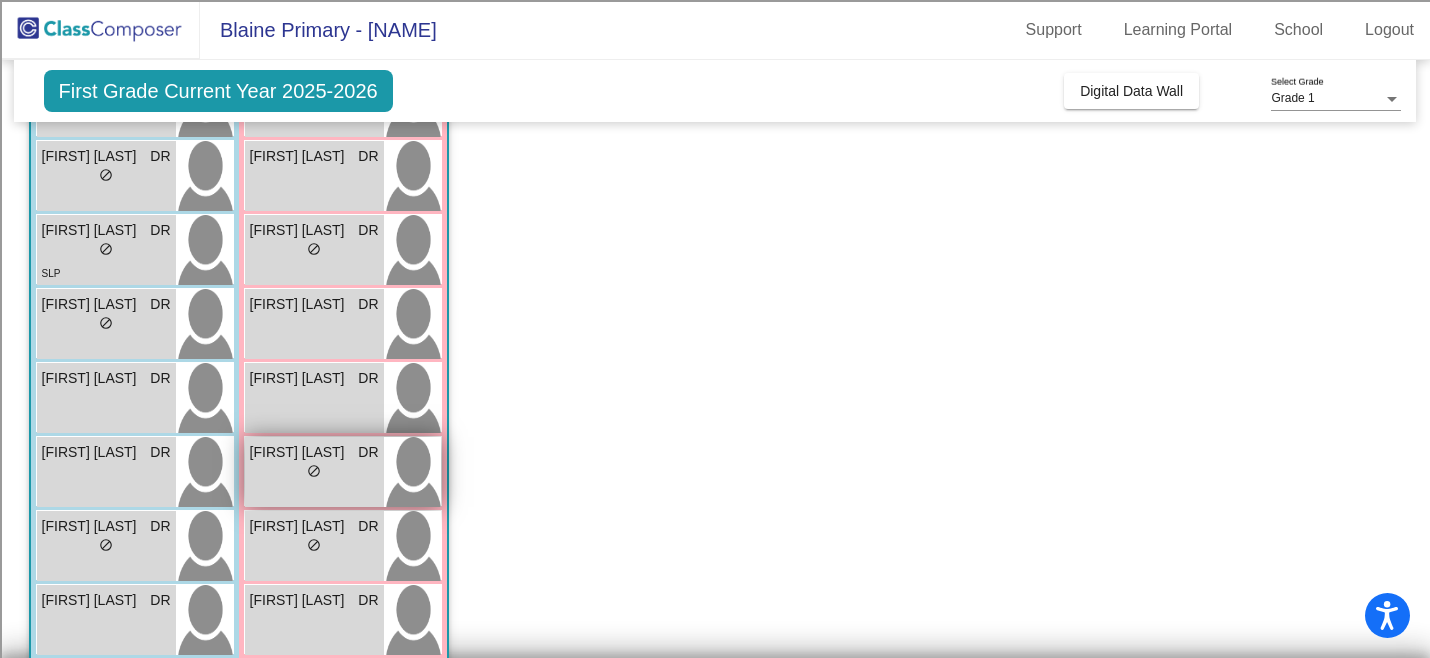 click on "lock do_not_disturb_alt" at bounding box center (314, 473) 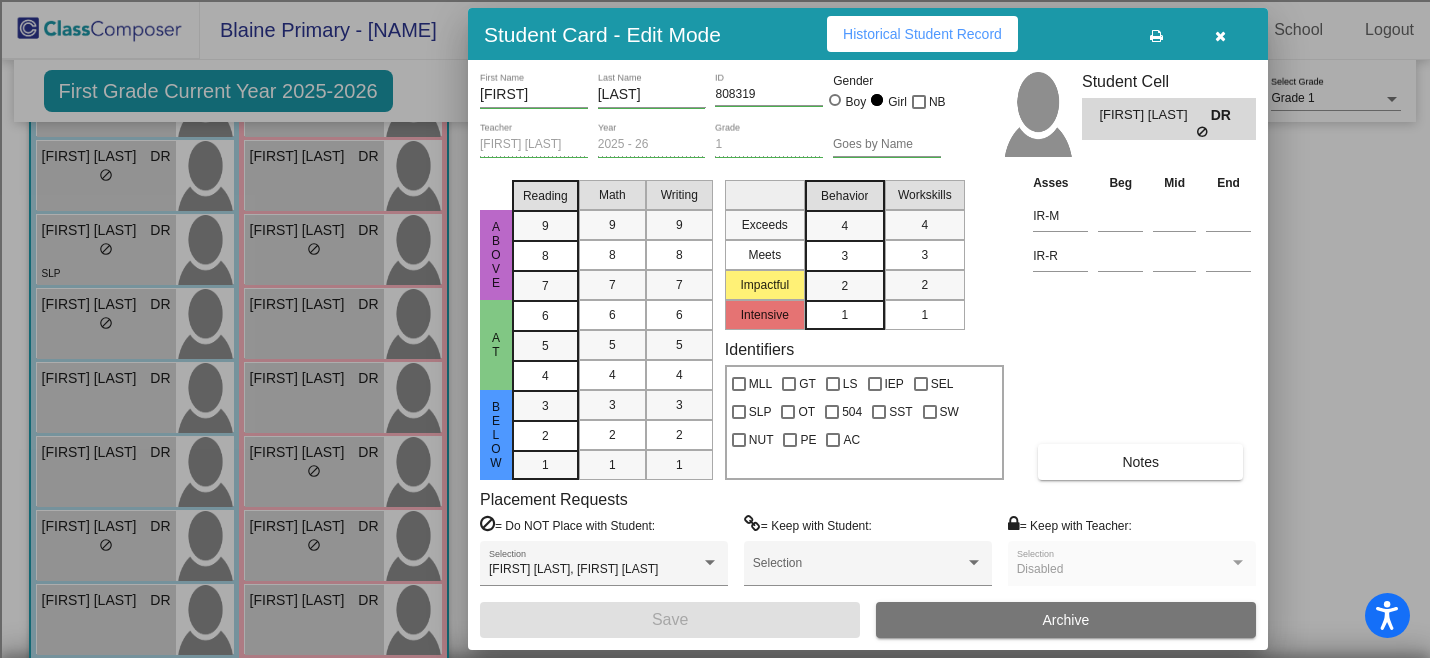click on "Historical Student Record" at bounding box center [922, 34] 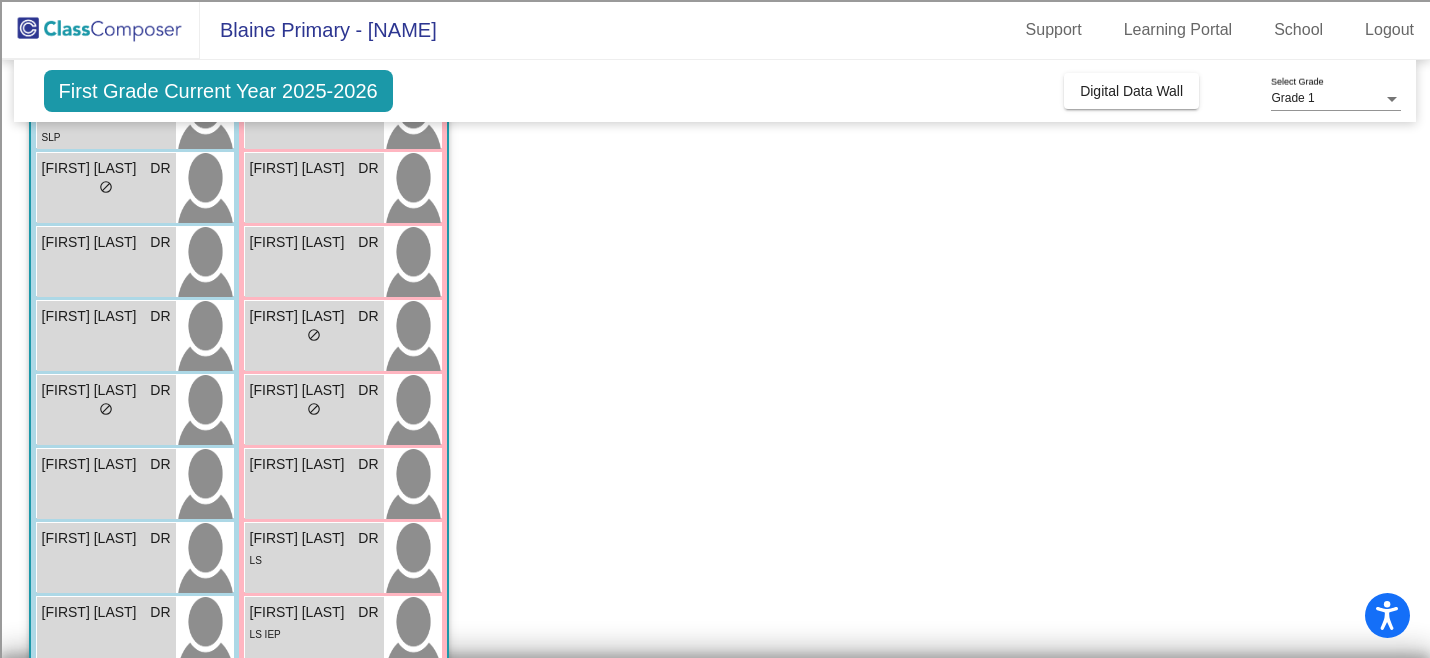 scroll, scrollTop: 735, scrollLeft: 0, axis: vertical 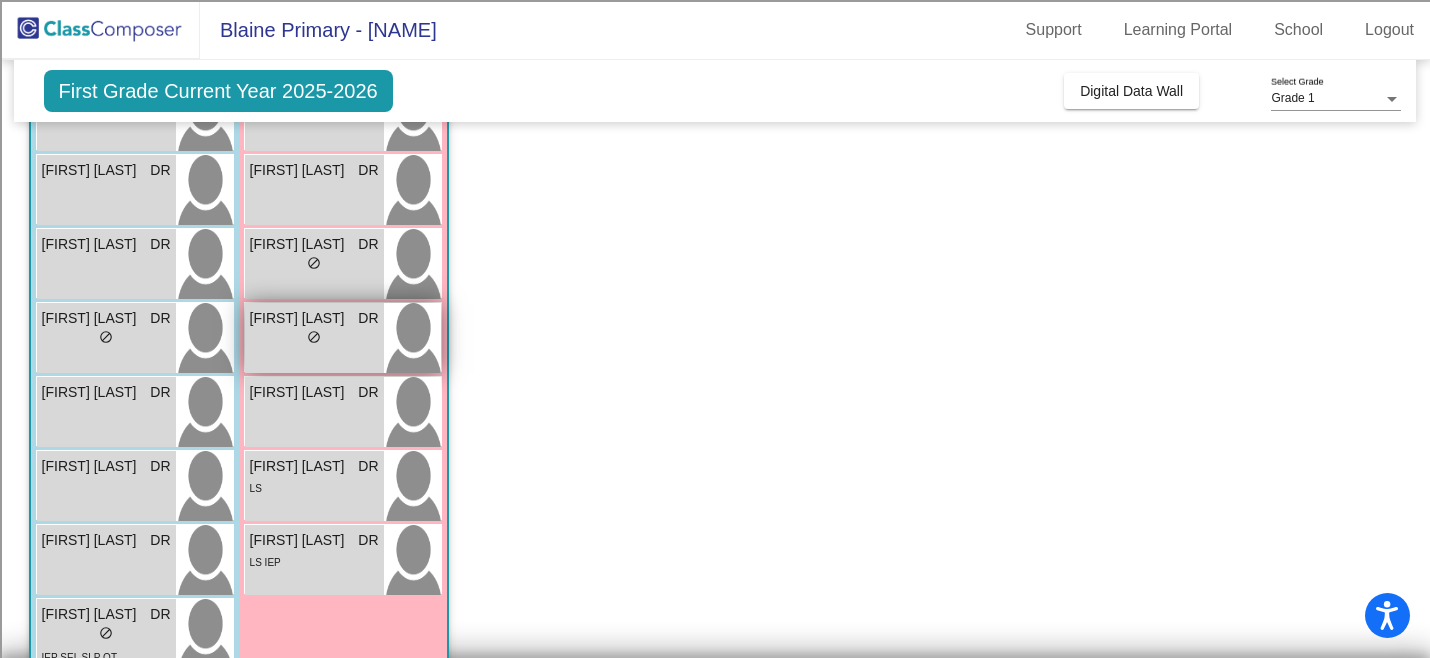 click on "lock do_not_disturb_alt" at bounding box center [314, 339] 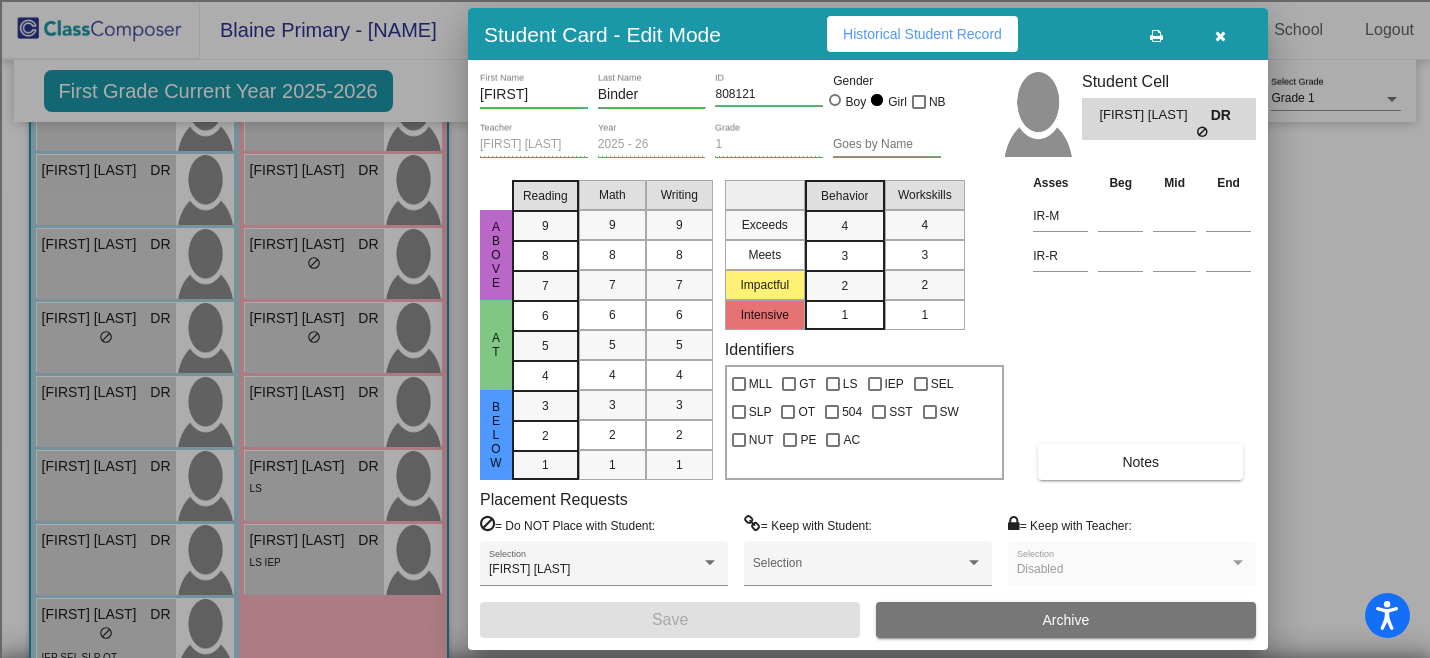 click on "Historical Student Record" at bounding box center (922, 34) 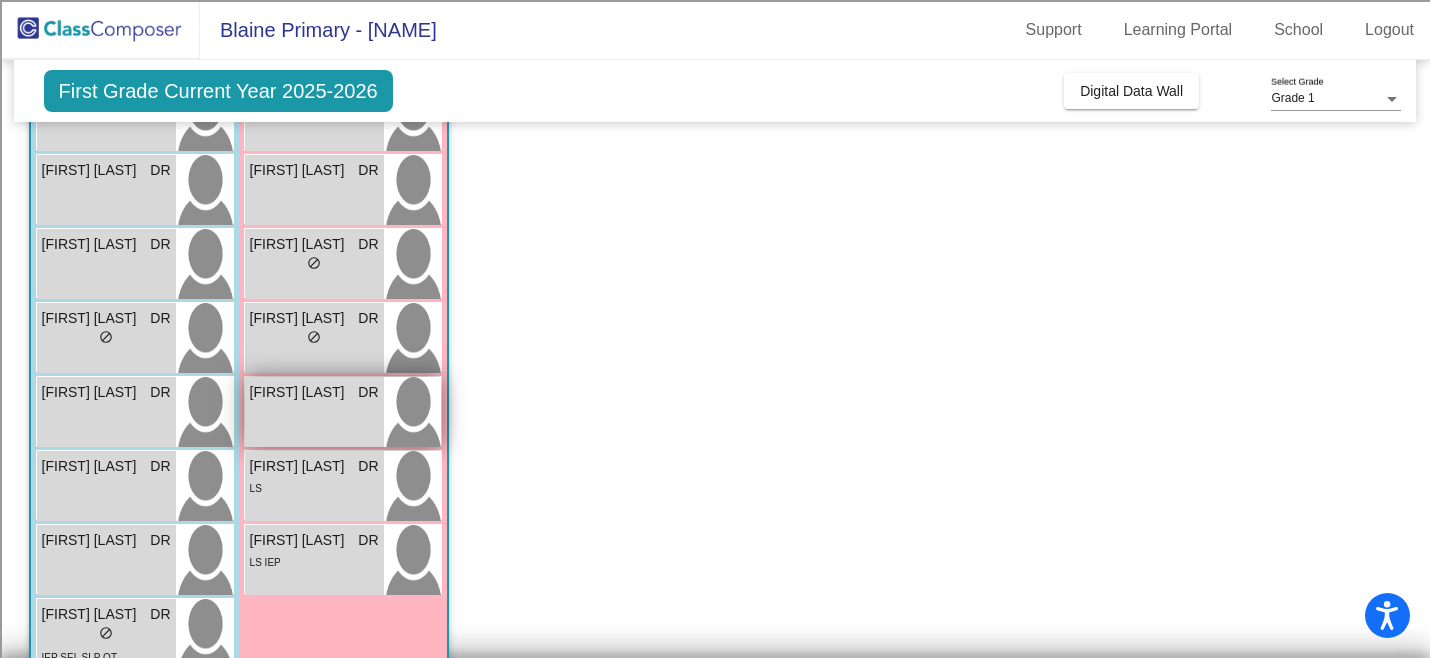 click on "SHAY SALL DR lock do_not_disturb_alt" at bounding box center (314, 412) 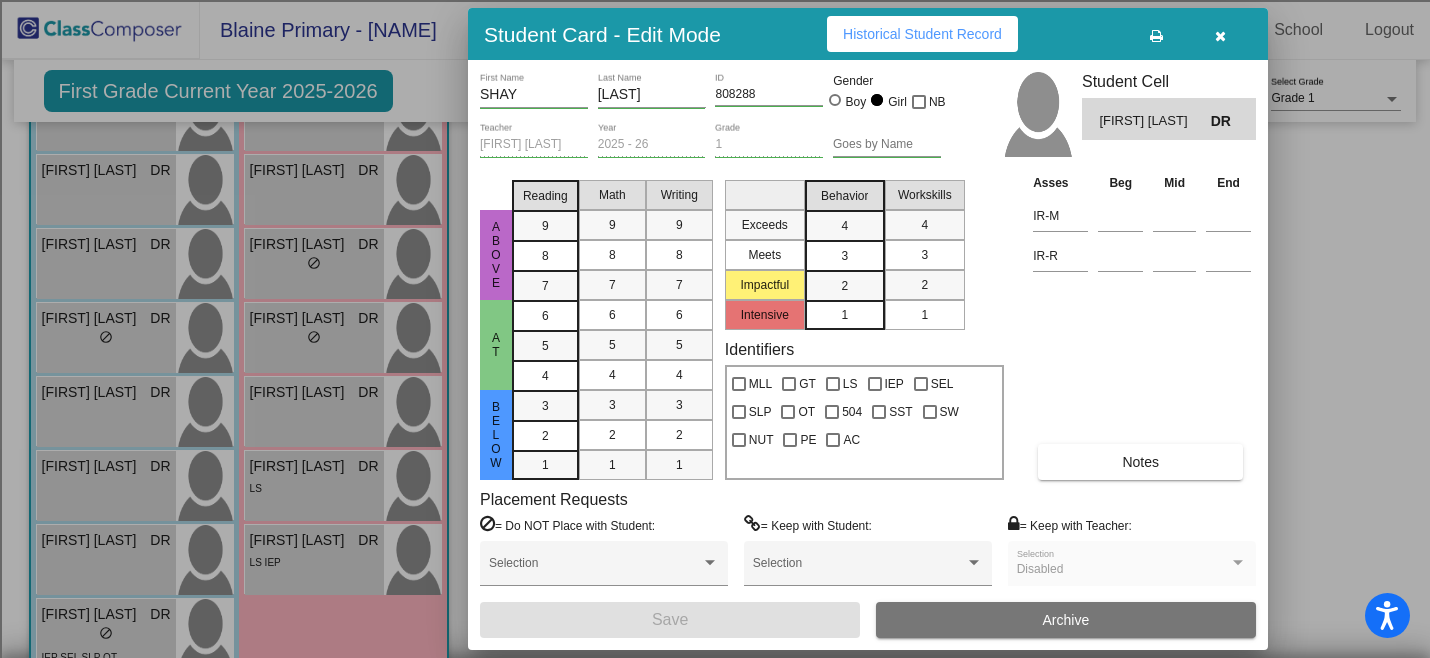 click on "Historical Student Record" at bounding box center [922, 34] 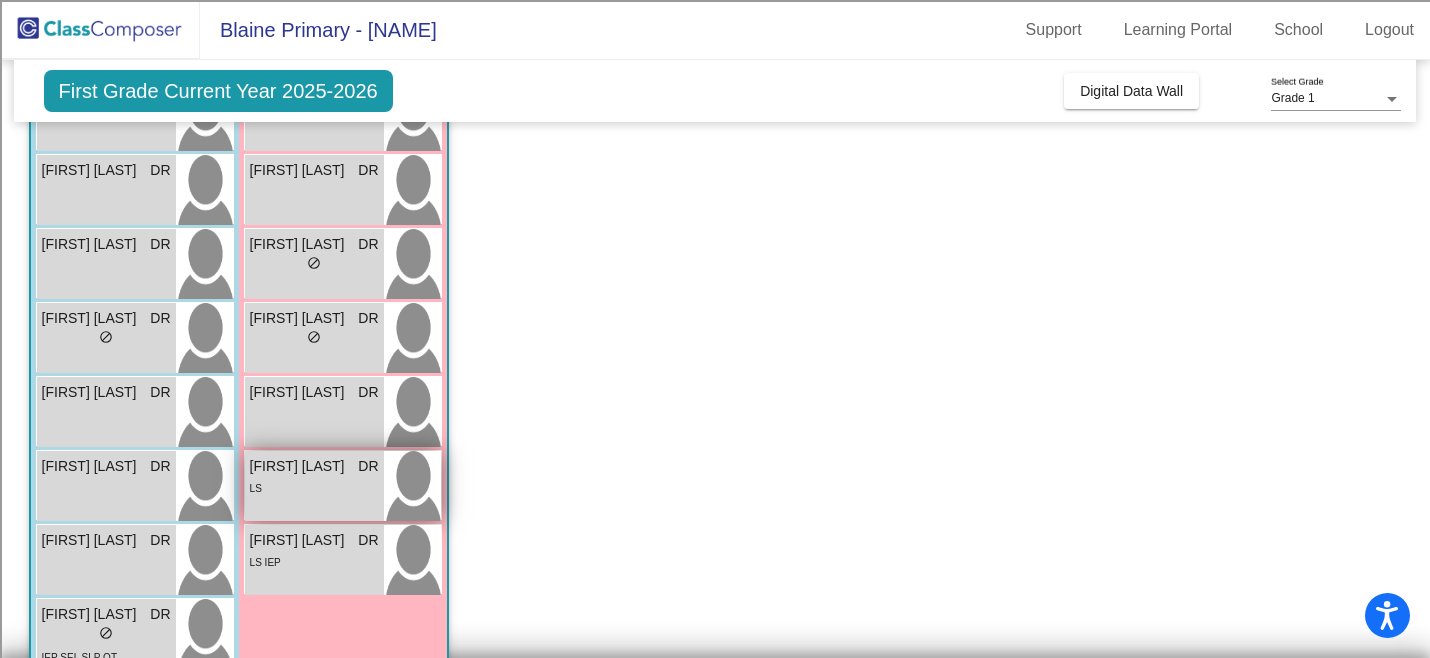 click on "LS" at bounding box center [314, 487] 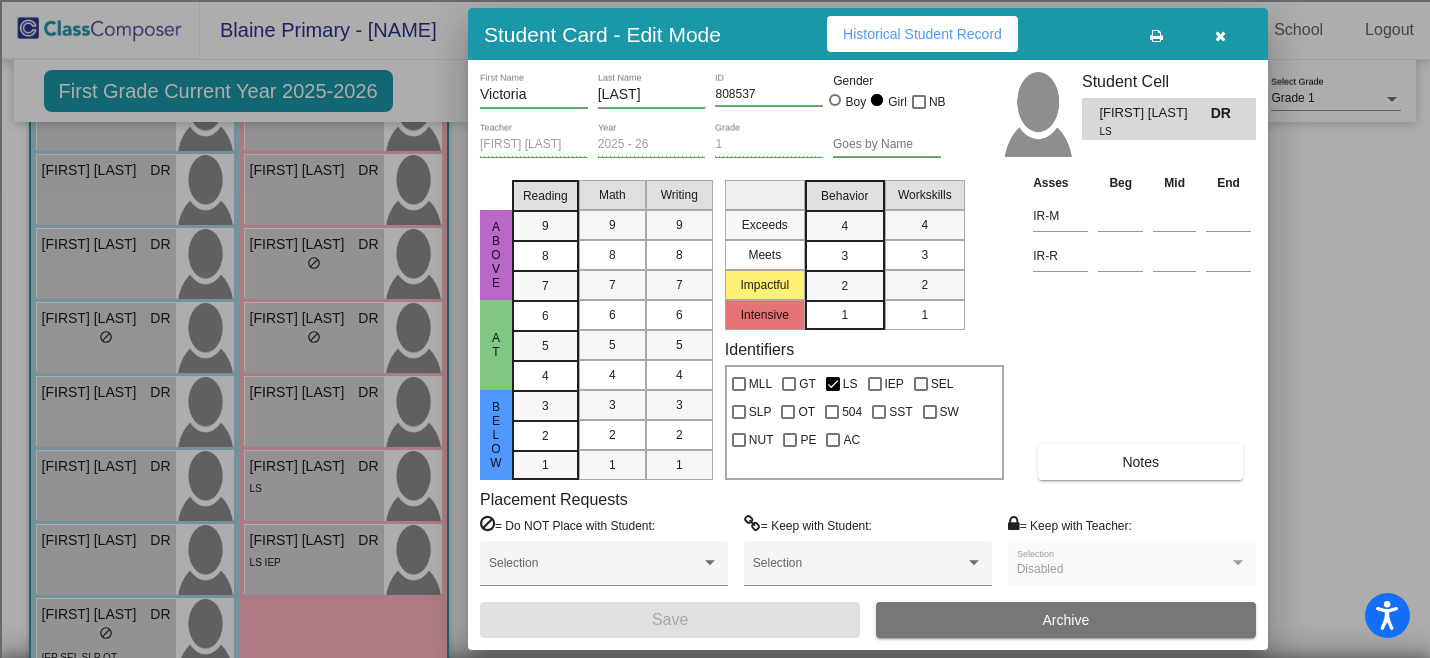 click on "Historical Student Record" at bounding box center [922, 34] 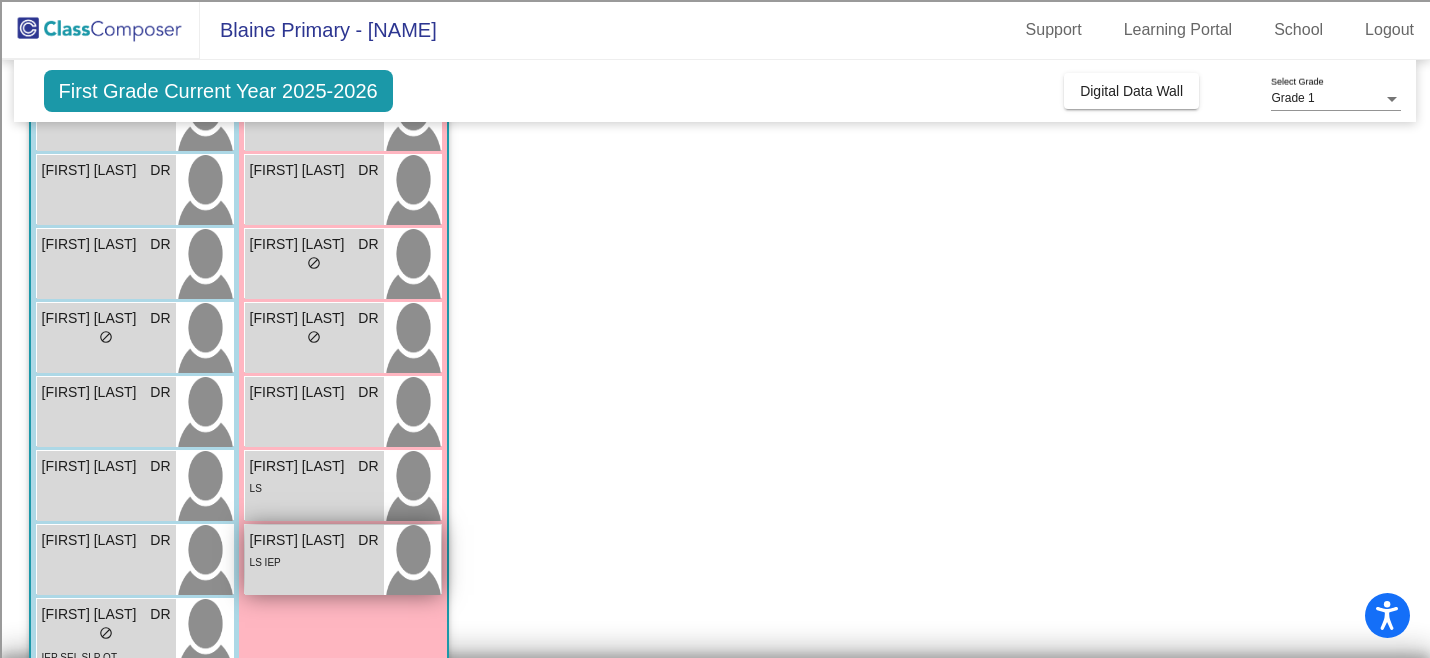 click on "[ROLE] [ROLE]" at bounding box center [314, 561] 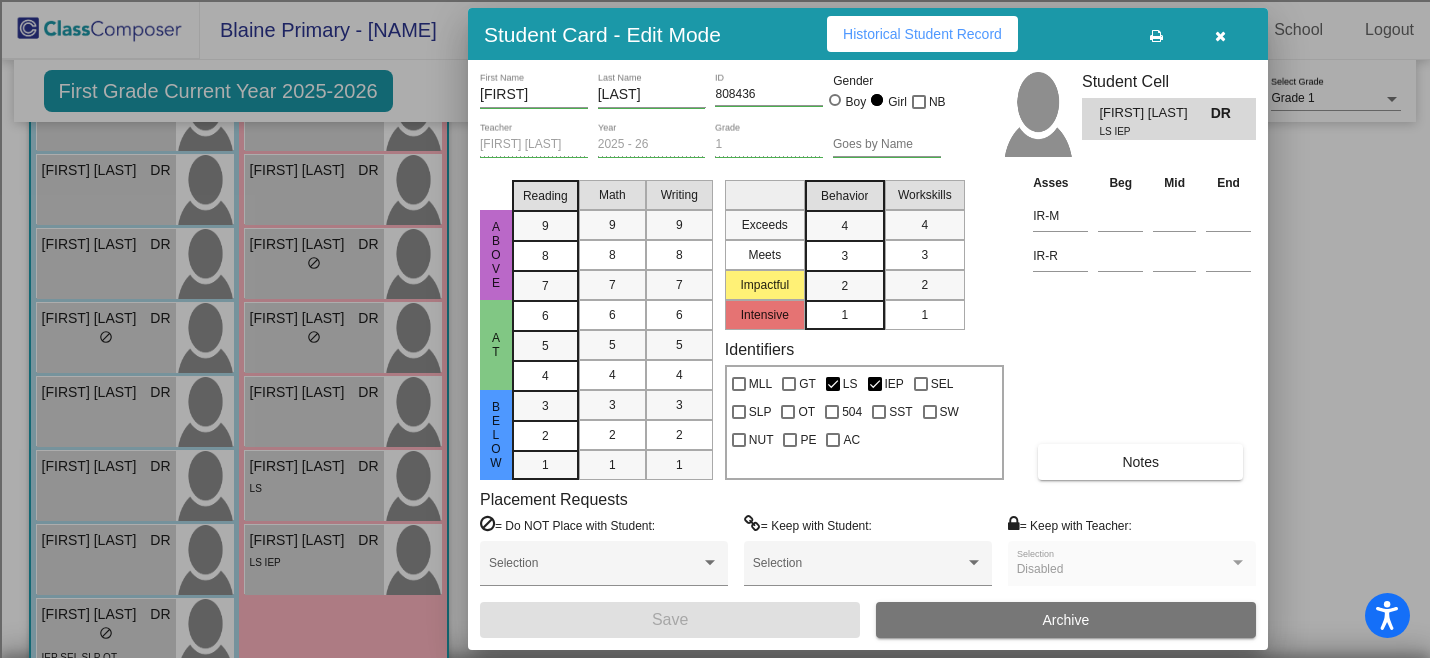 click on "Historical Student Record" at bounding box center [922, 34] 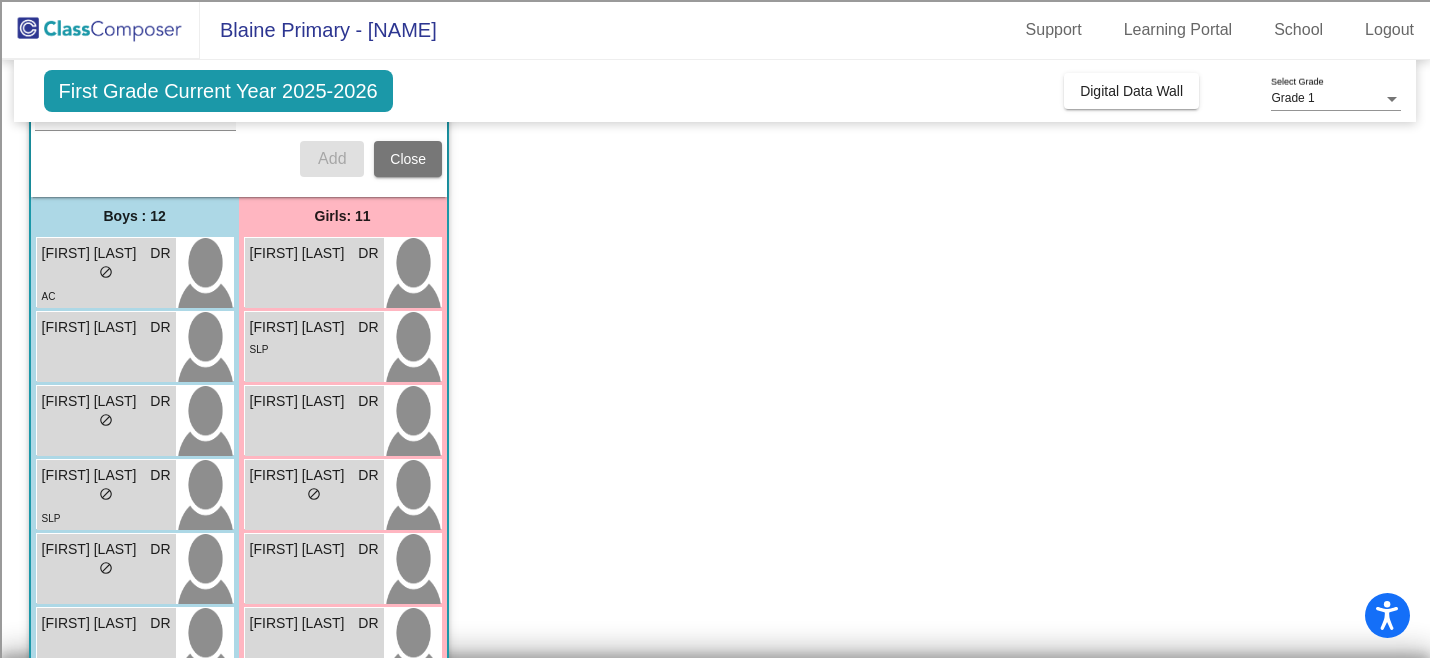 scroll, scrollTop: 0, scrollLeft: 0, axis: both 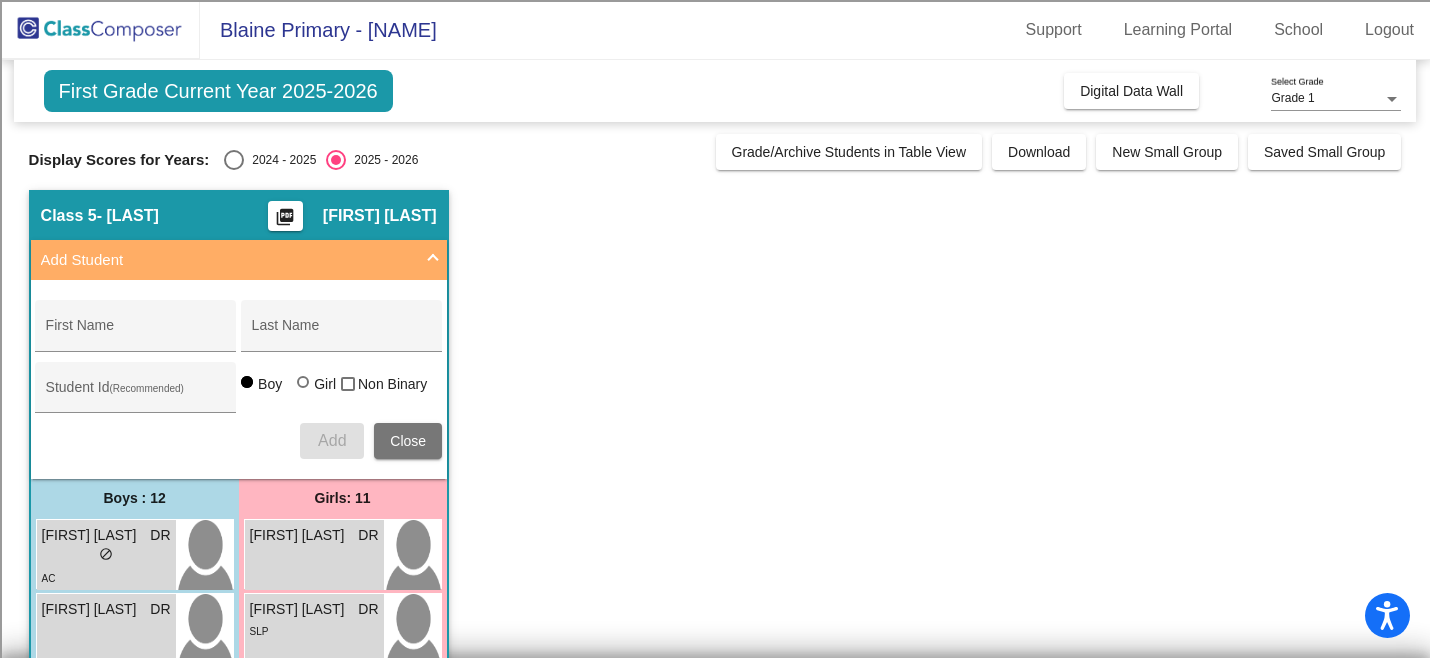 click on "Close" at bounding box center [408, 441] 